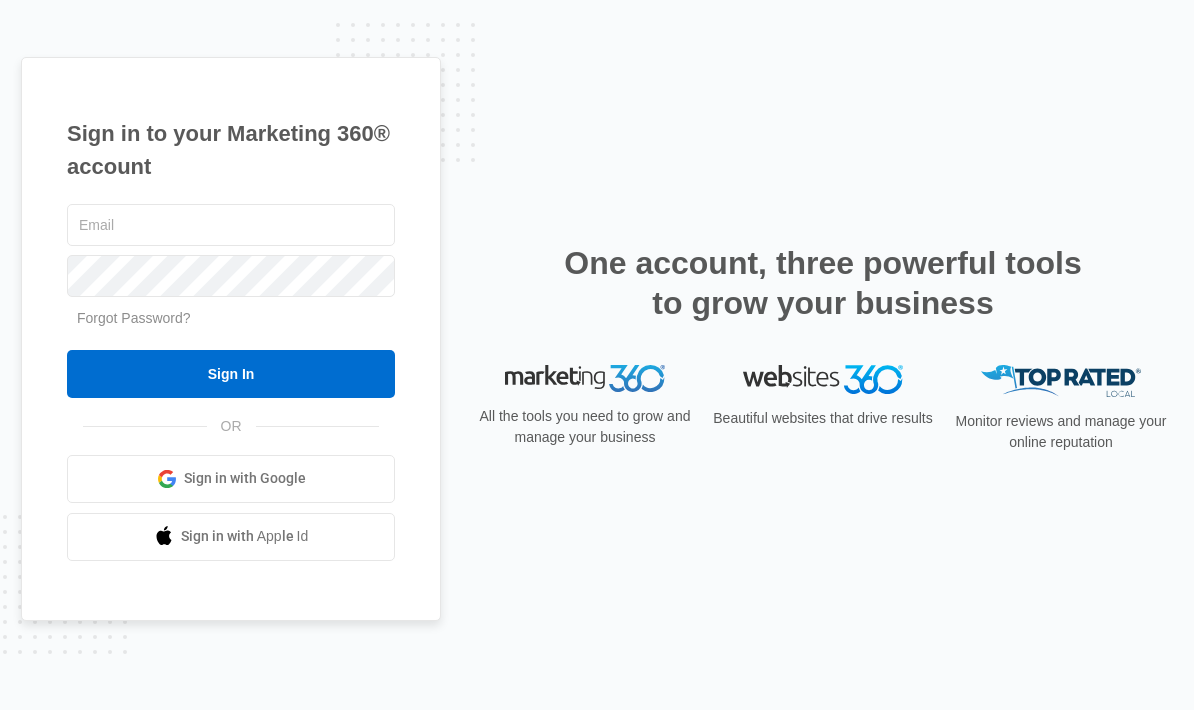 scroll, scrollTop: 0, scrollLeft: 0, axis: both 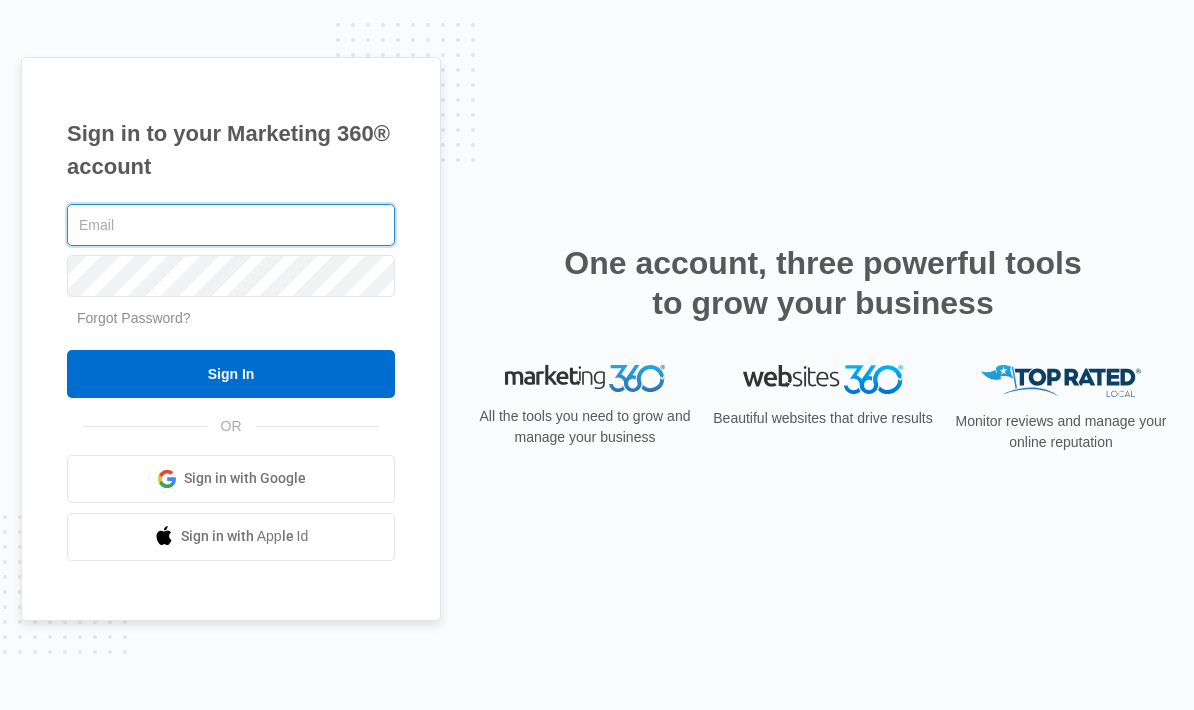 type on "[USERNAME]@example.com" 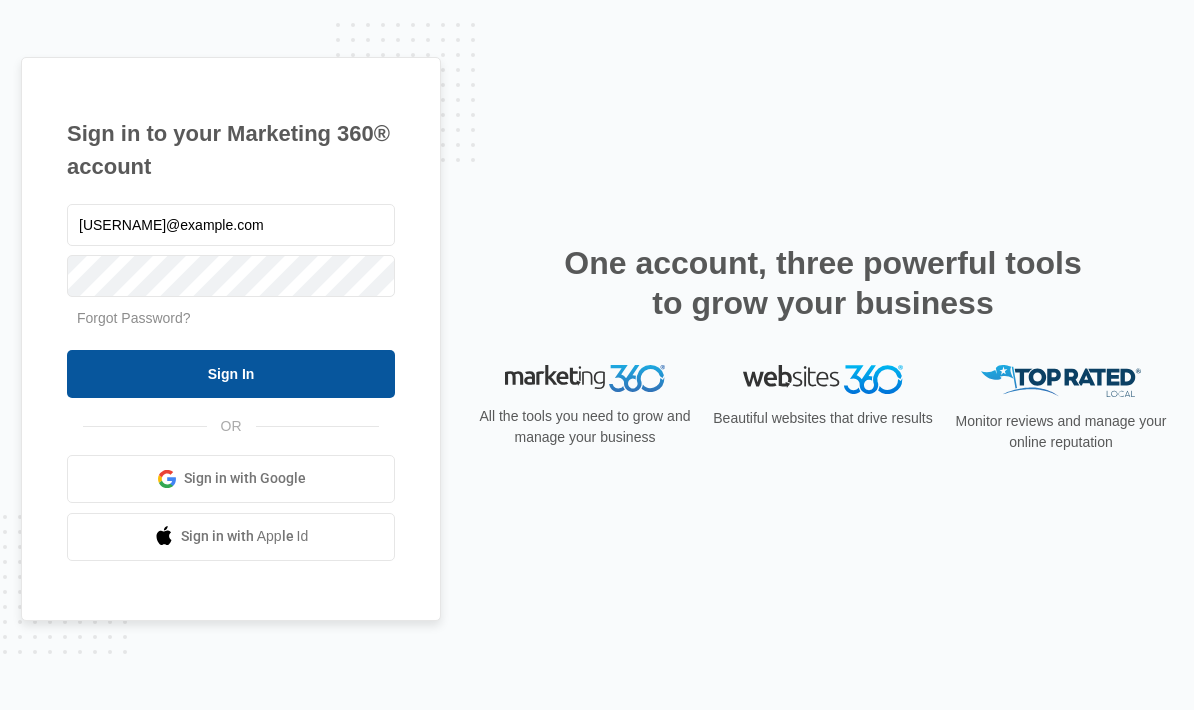 click on "Sign In" at bounding box center [231, 374] 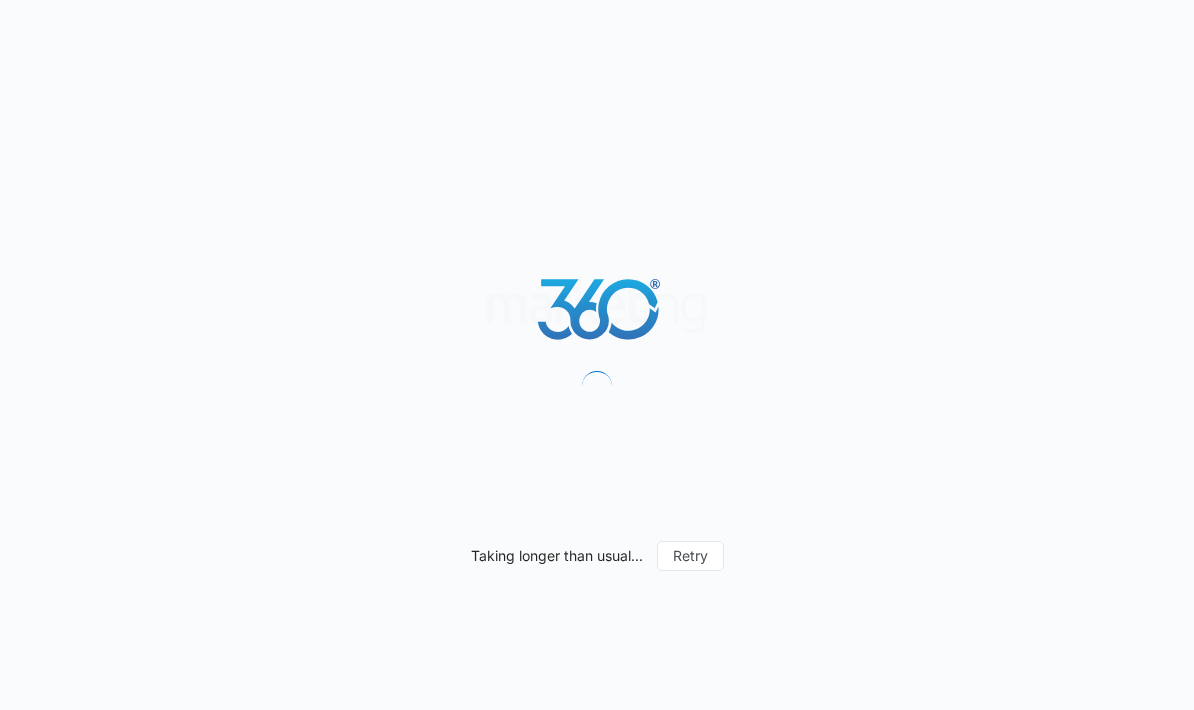 scroll, scrollTop: 0, scrollLeft: 0, axis: both 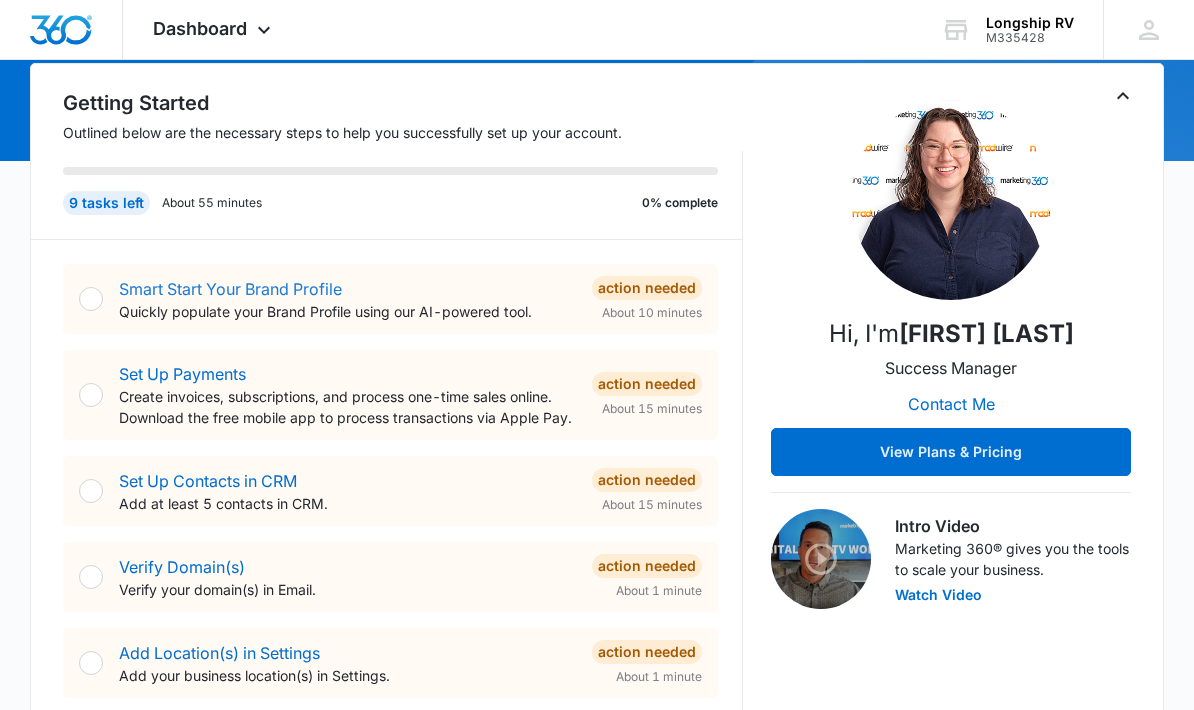 click on "Smart Start Your Brand Profile" at bounding box center (230, 289) 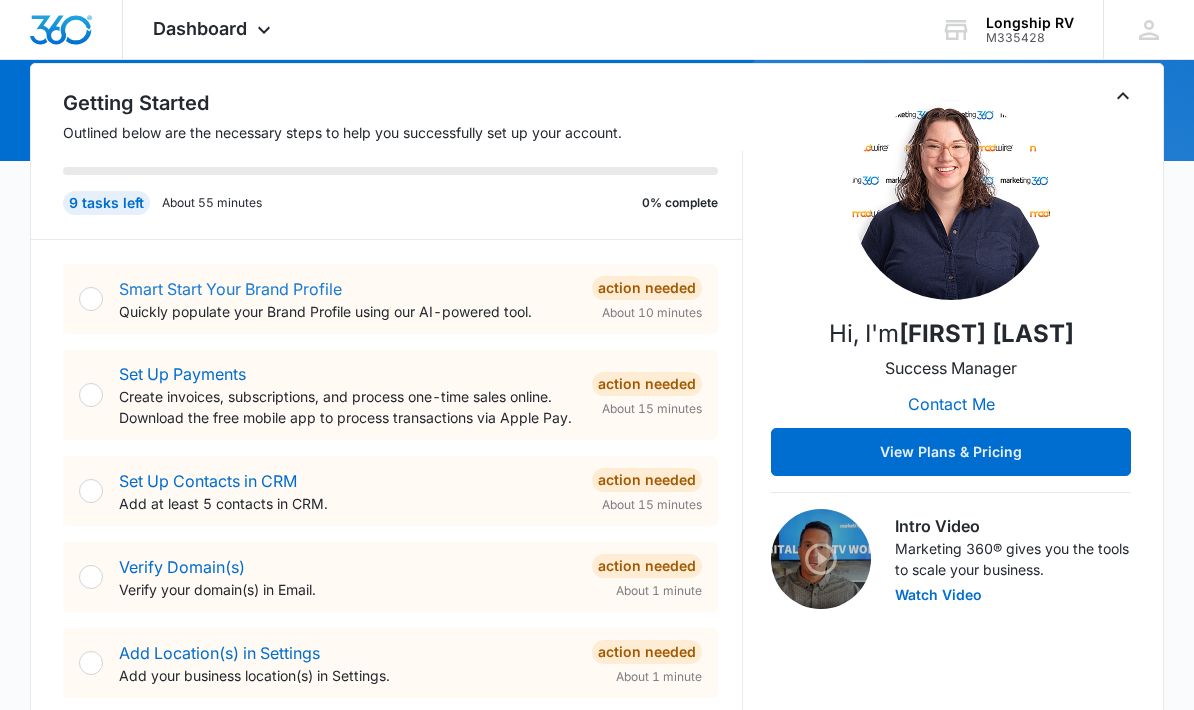 scroll, scrollTop: 212, scrollLeft: 0, axis: vertical 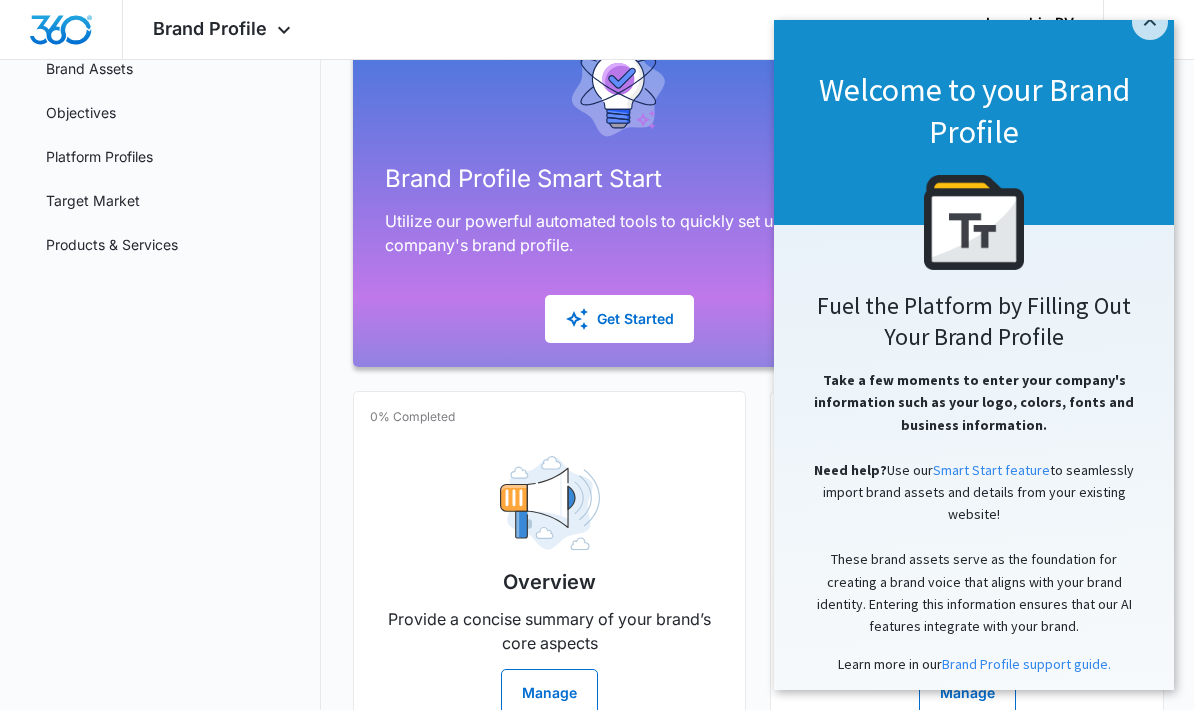 click on "Get Started" at bounding box center (1075, 733) 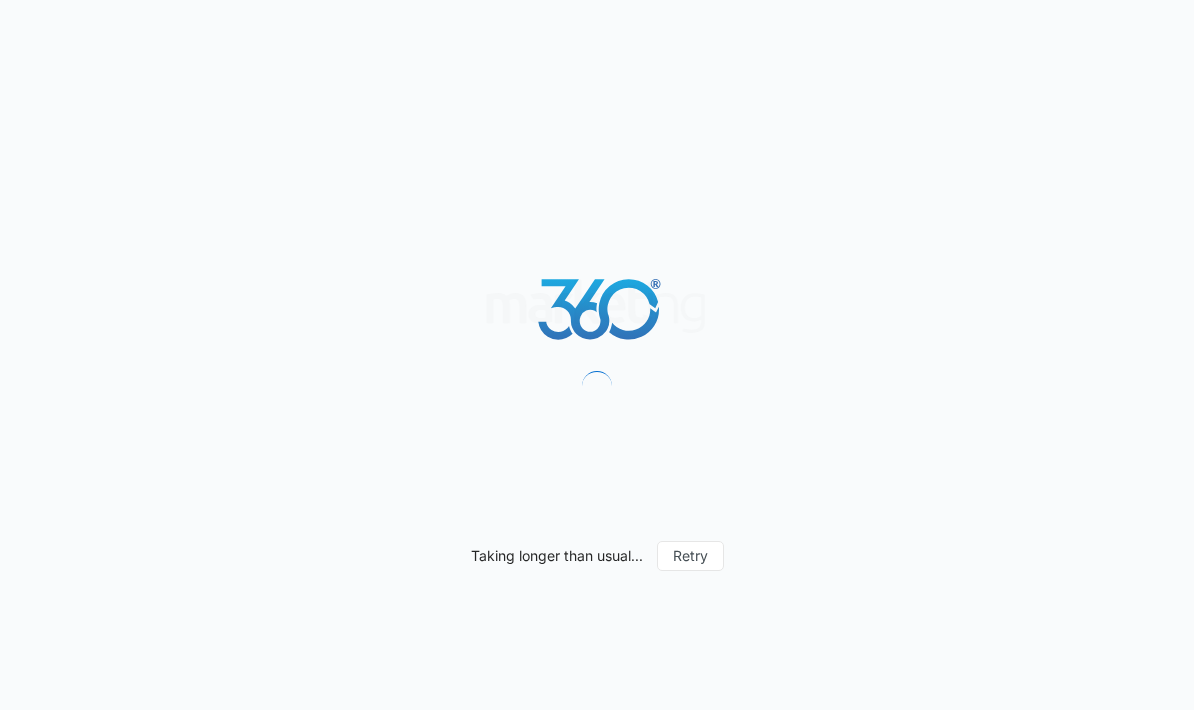 scroll, scrollTop: 0, scrollLeft: 0, axis: both 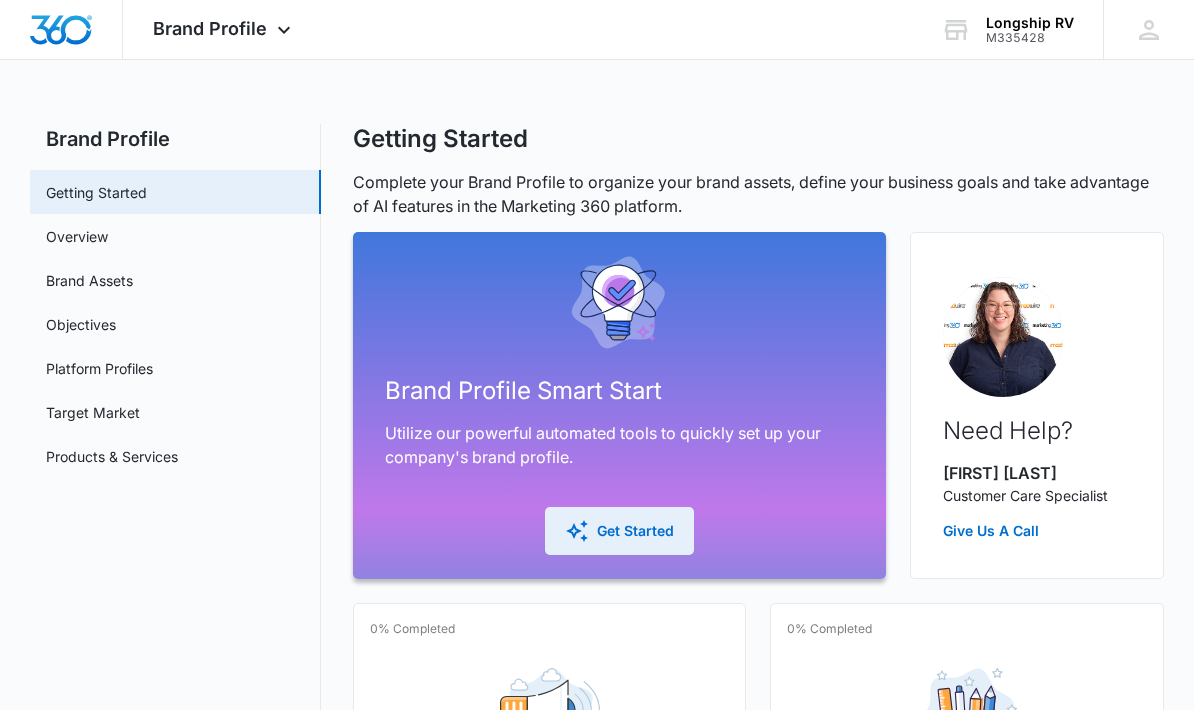 click on "Get Started" at bounding box center (619, 531) 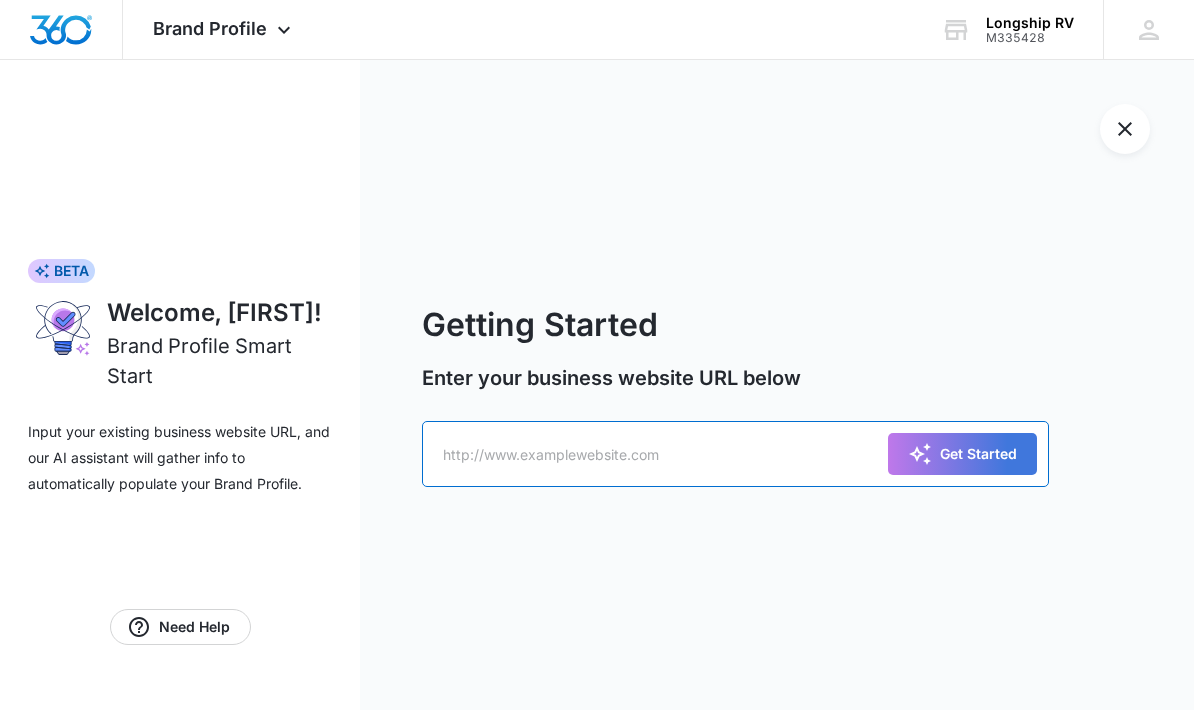 click at bounding box center (735, 454) 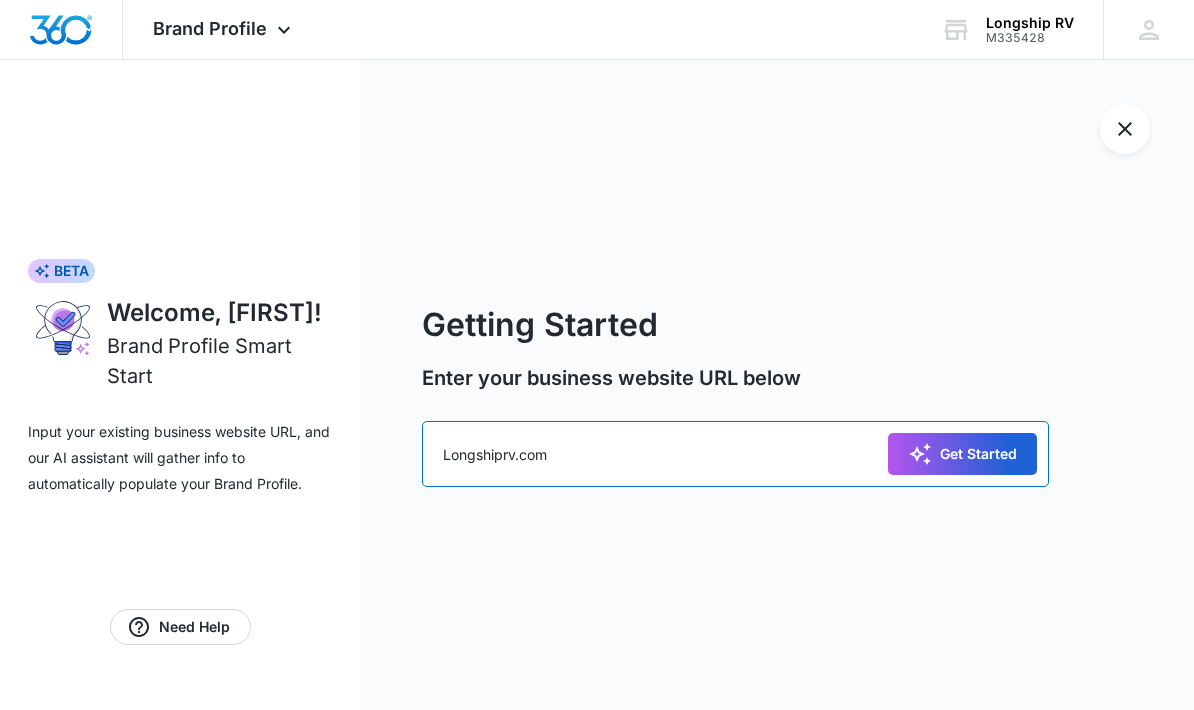 type on "Longshiprv.com" 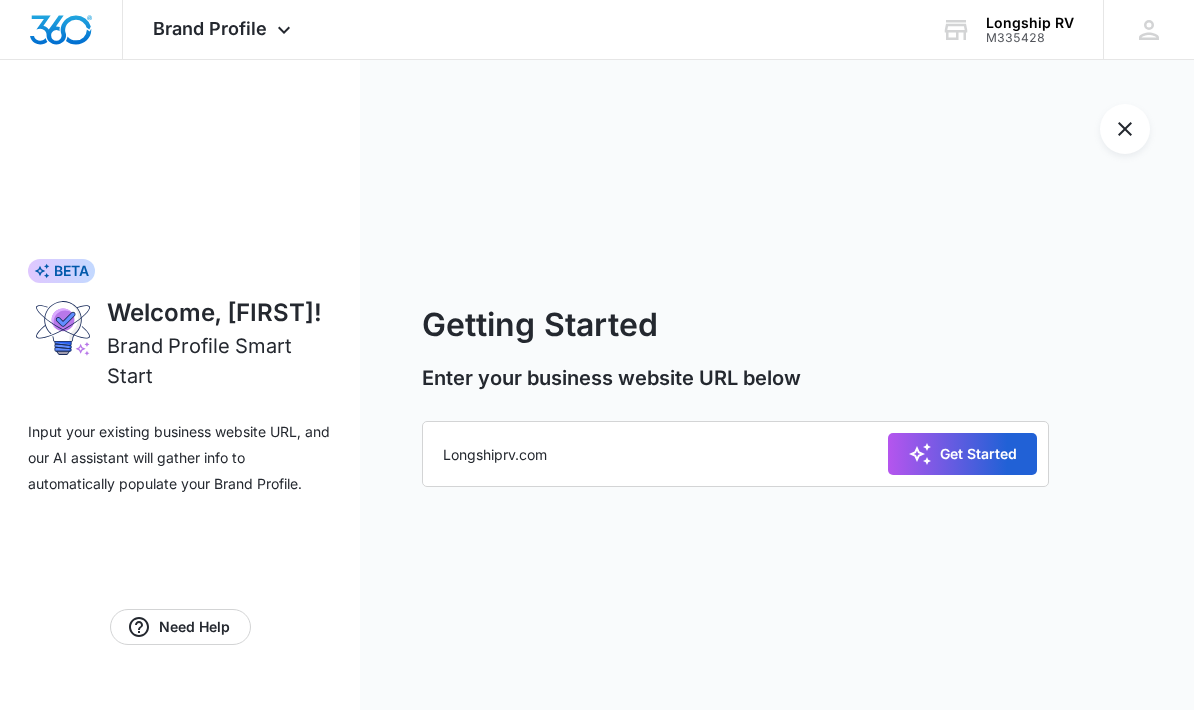 click on "Get Started" at bounding box center [962, 454] 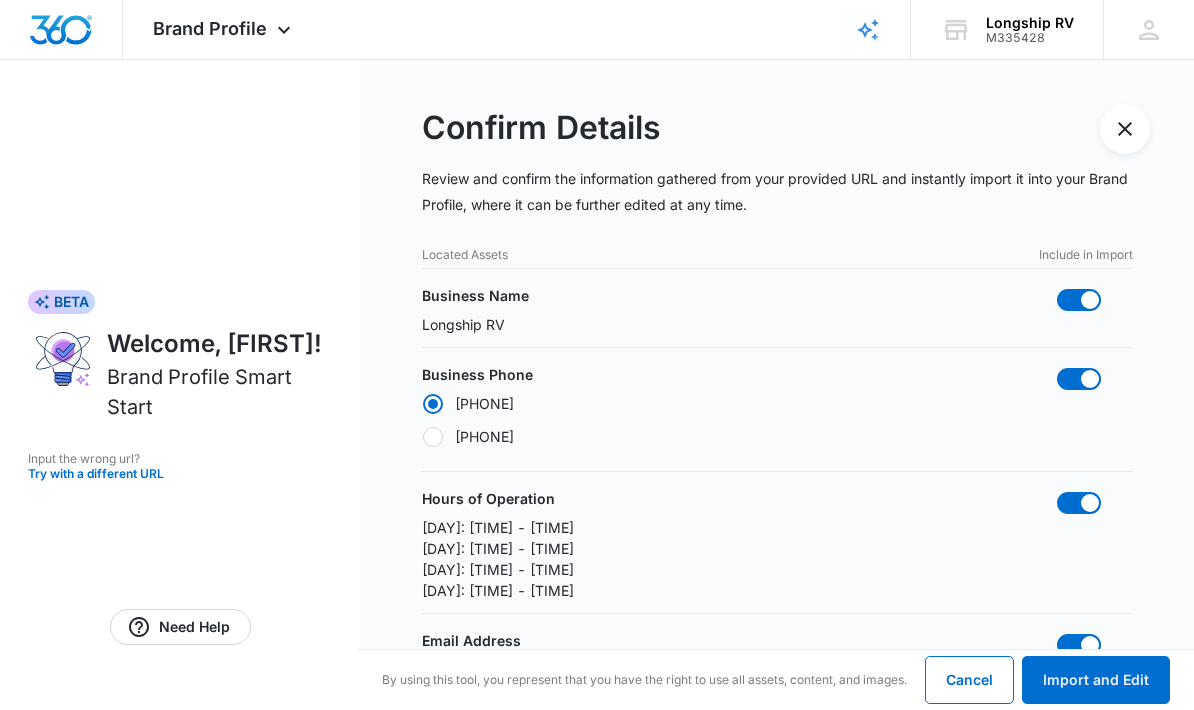 radio on "false" 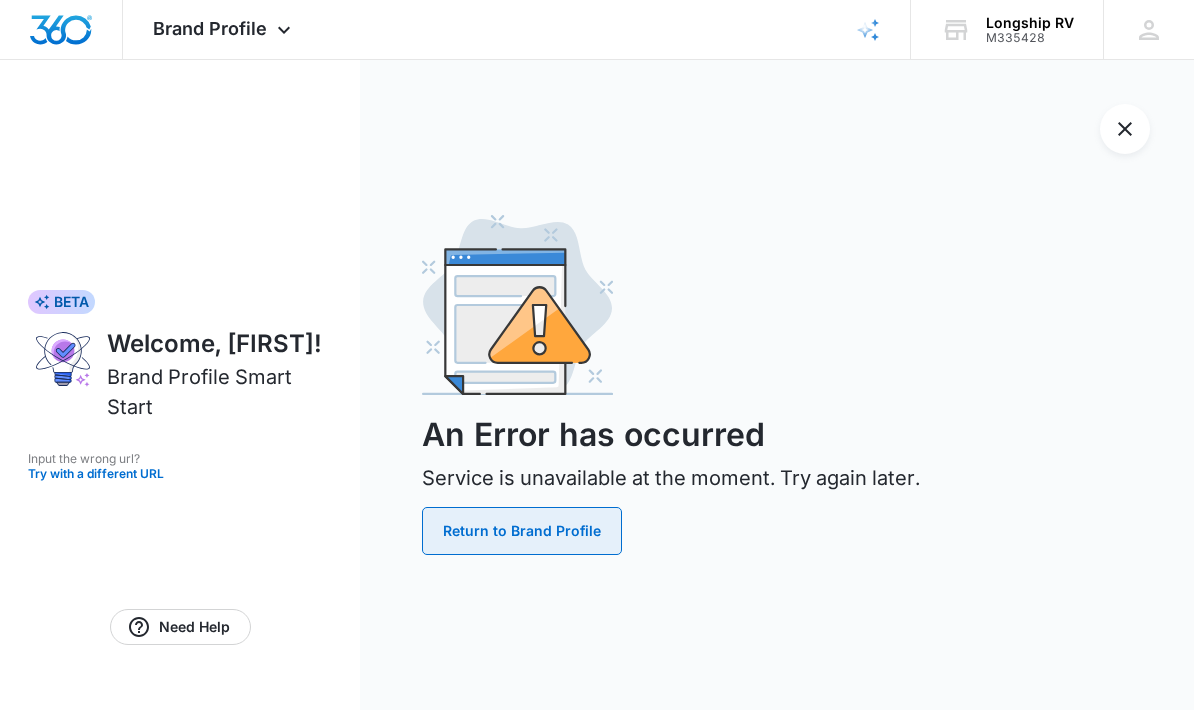 click on "Return to Brand Profile" at bounding box center (522, 531) 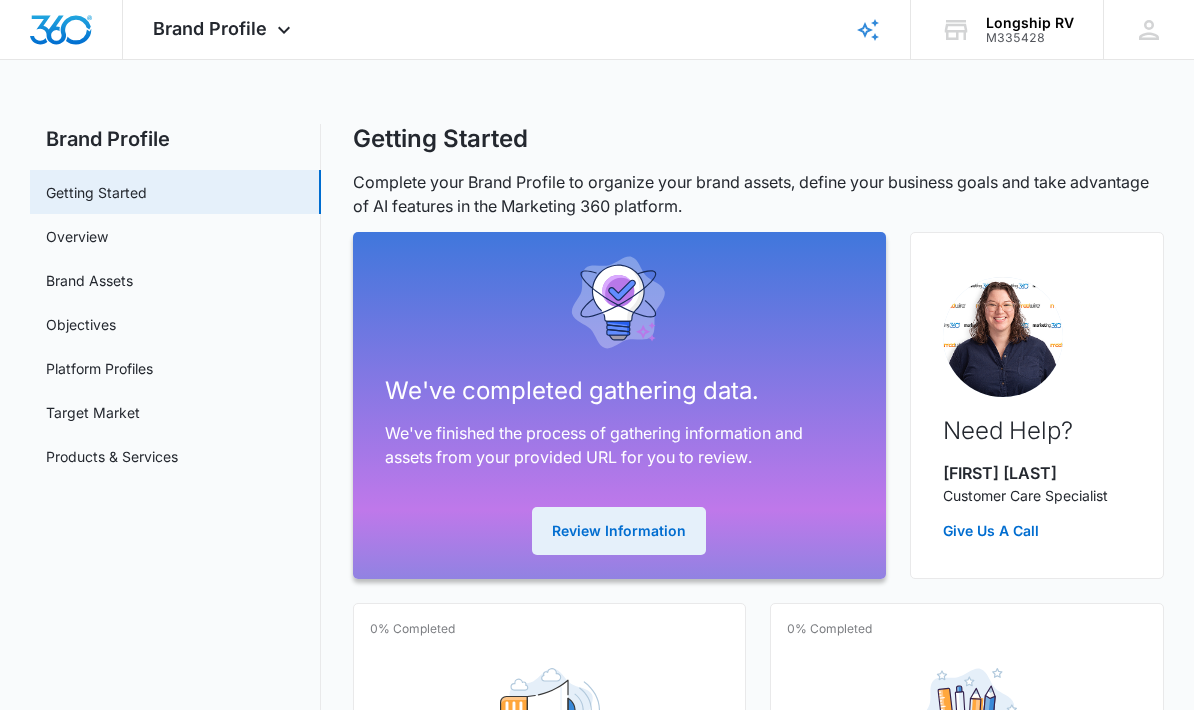 click on "Review Information" at bounding box center (619, 531) 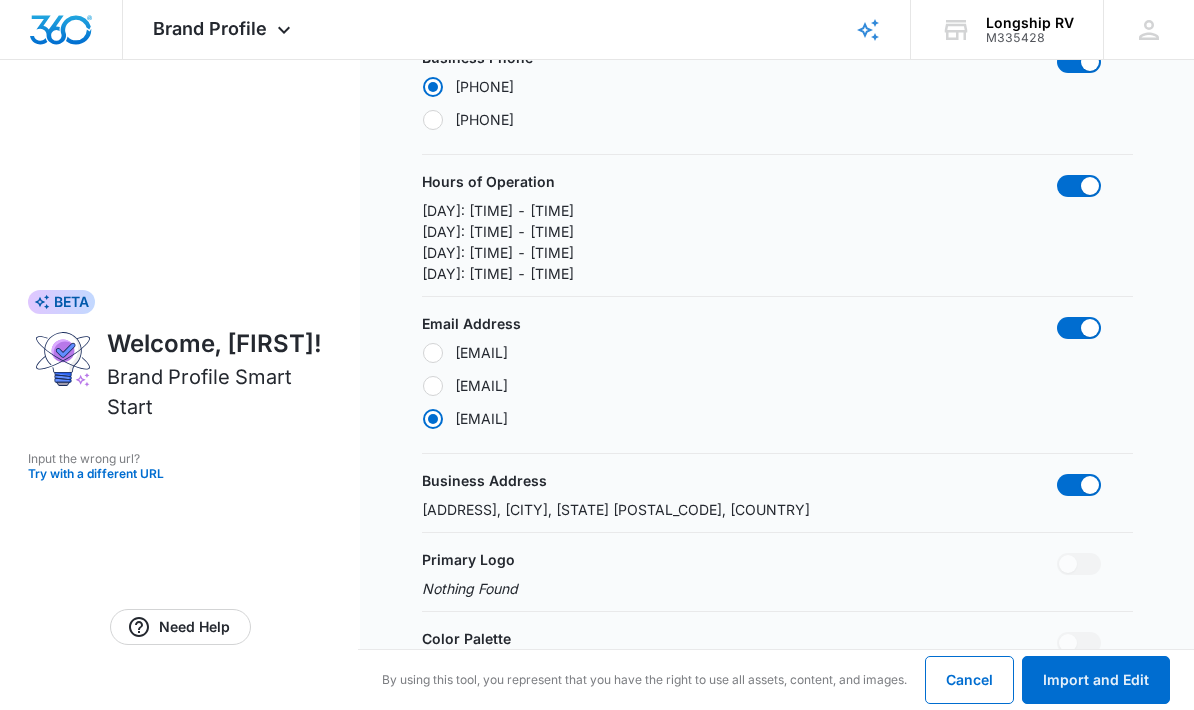 scroll, scrollTop: 318, scrollLeft: 0, axis: vertical 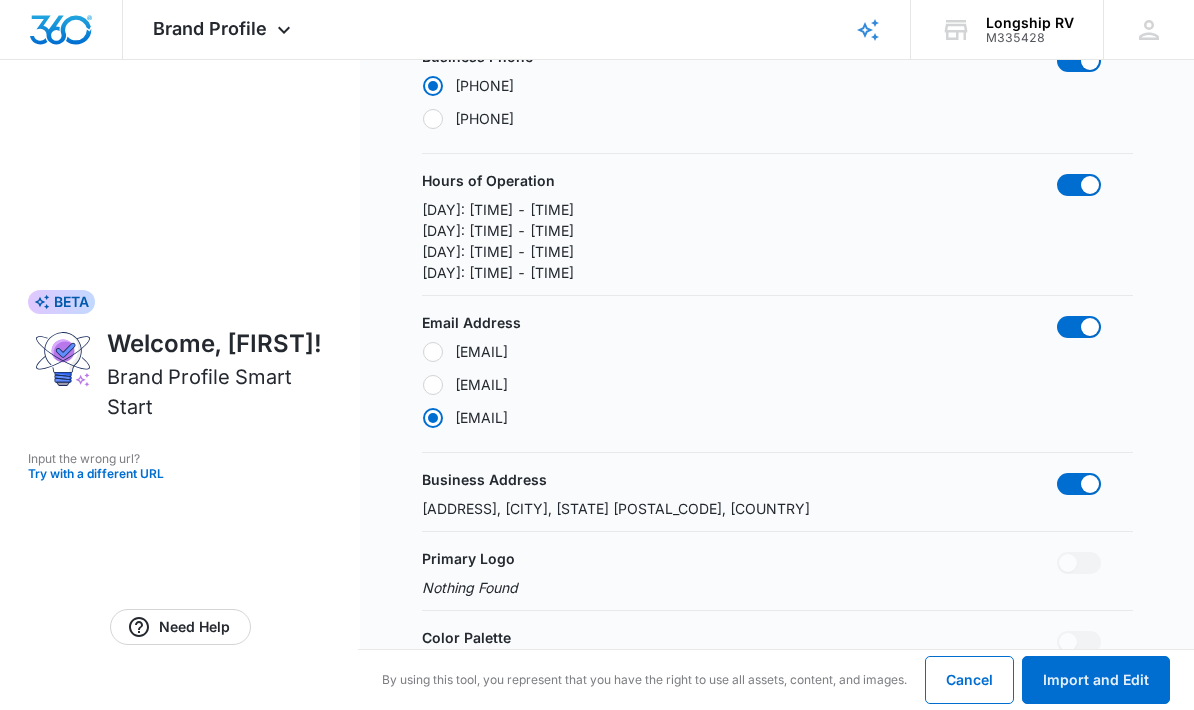 click on "[DAY]: [TIME] - [TIME]" at bounding box center (498, 251) 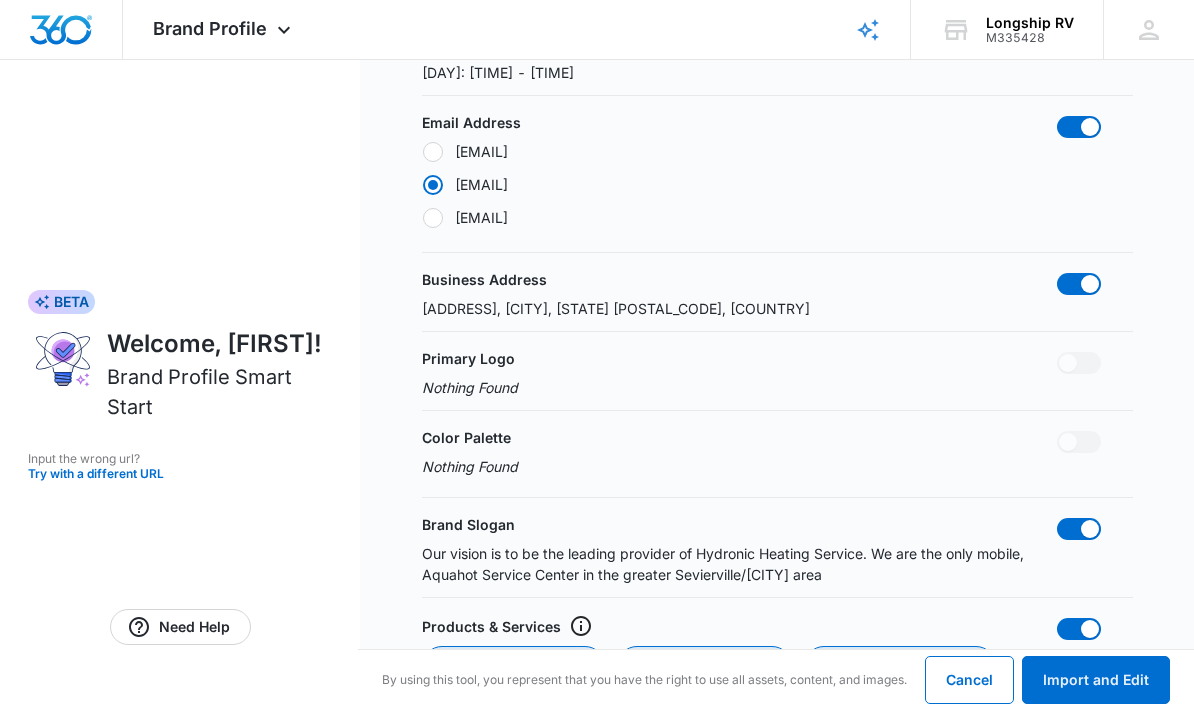 scroll, scrollTop: 520, scrollLeft: 0, axis: vertical 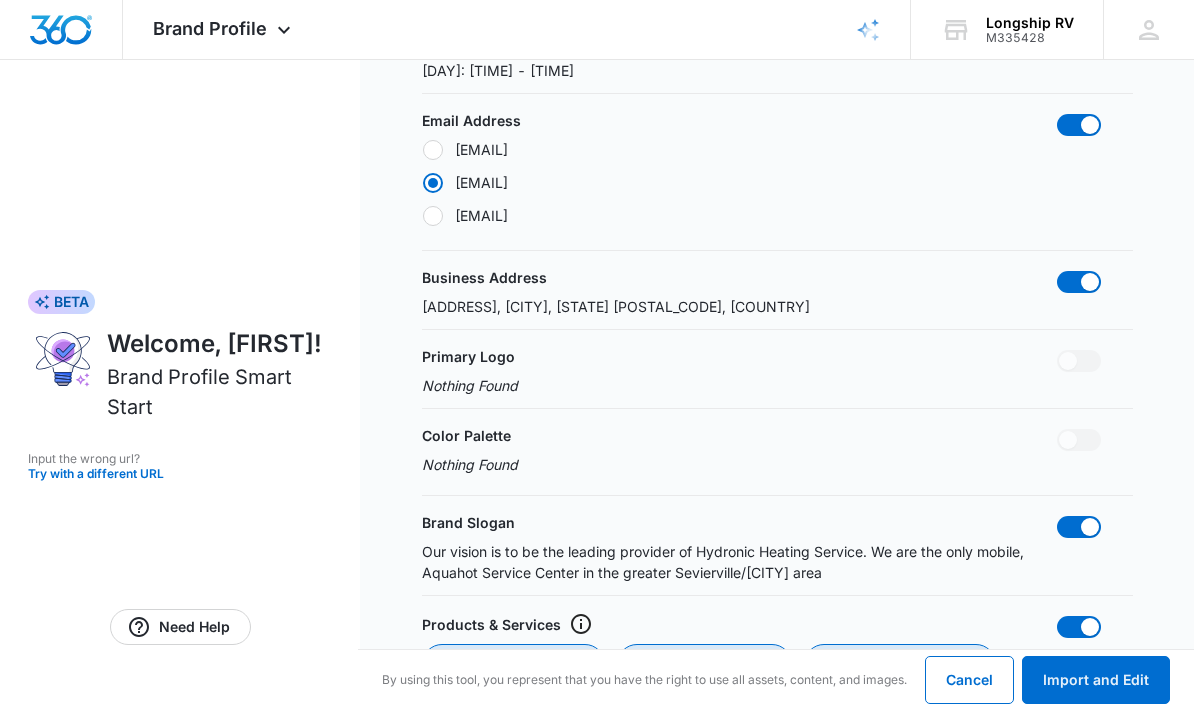 click on "Primary Logo Nothing Found" at bounding box center [777, 371] 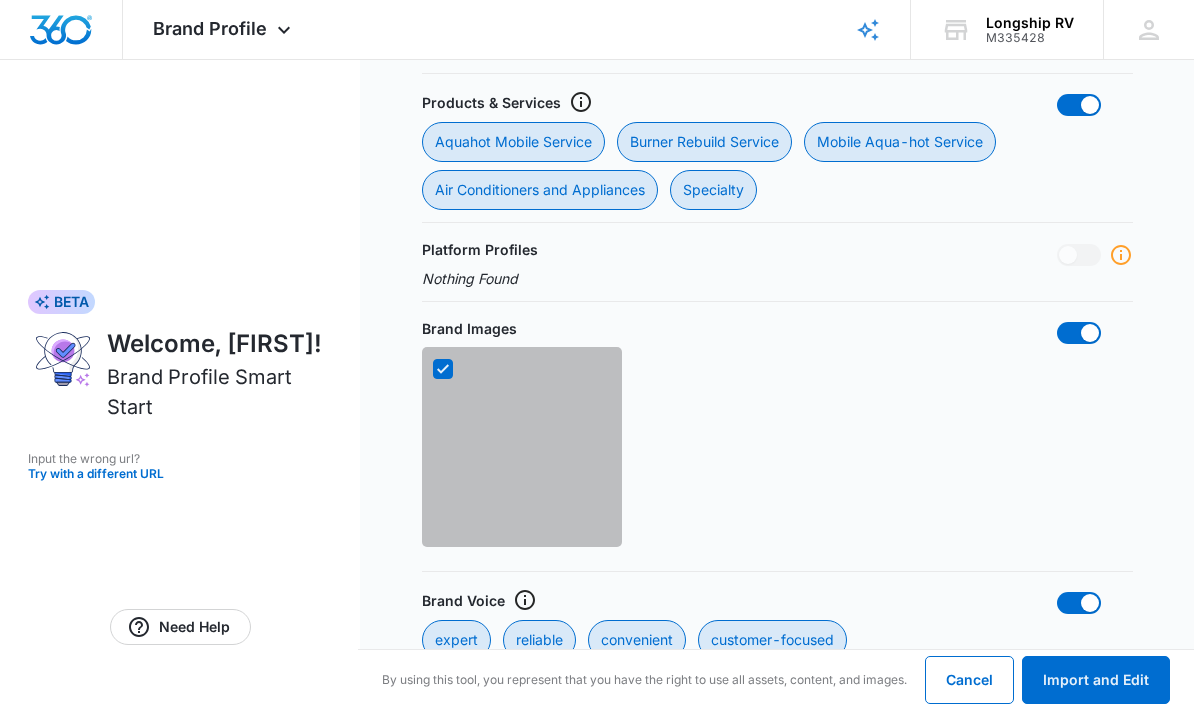 scroll, scrollTop: 1070, scrollLeft: 0, axis: vertical 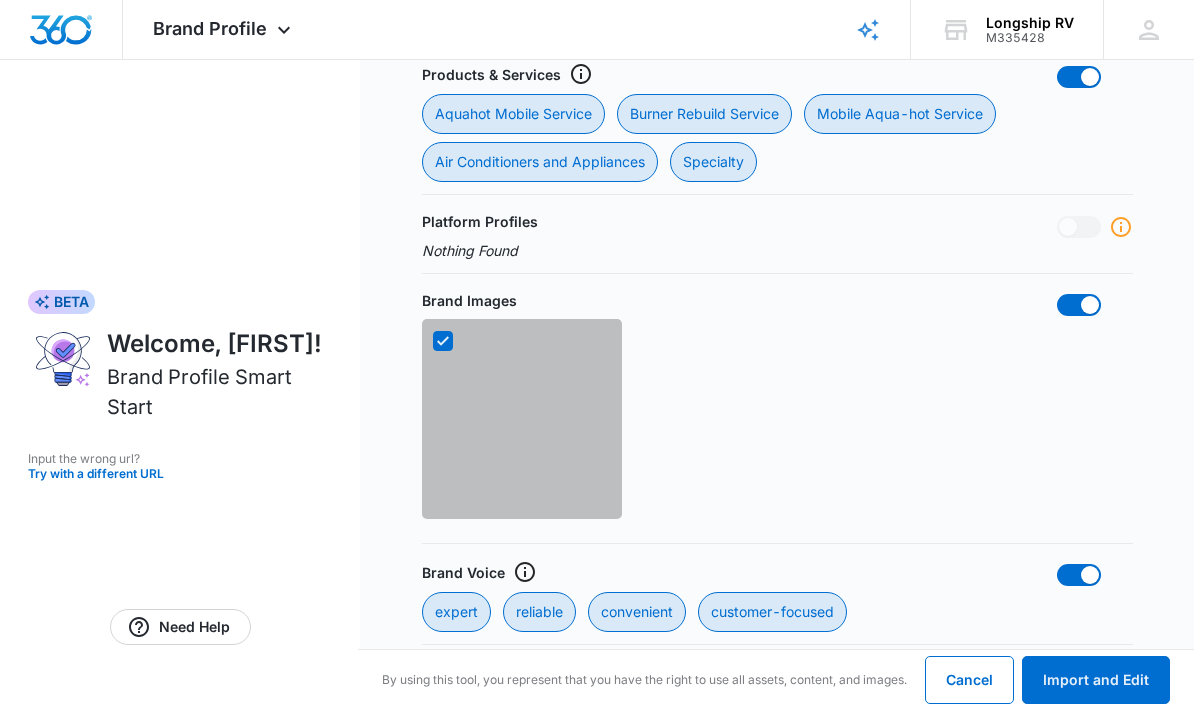 click at bounding box center (522, 419) 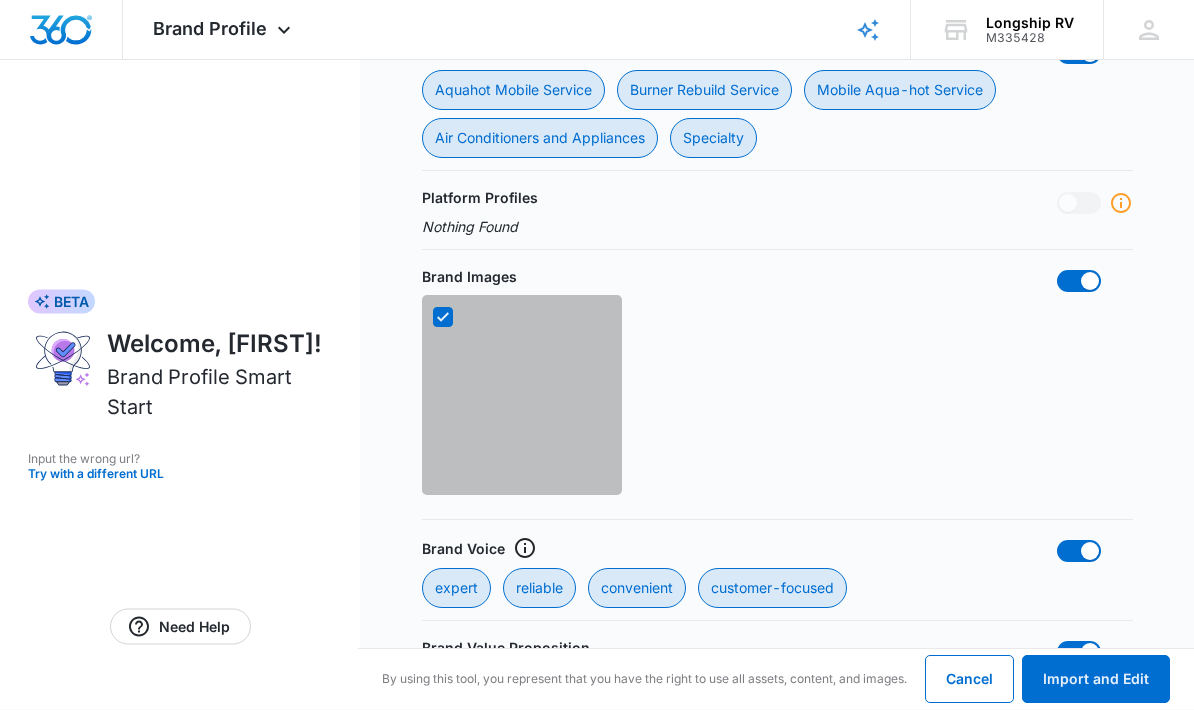 scroll, scrollTop: 1140, scrollLeft: 0, axis: vertical 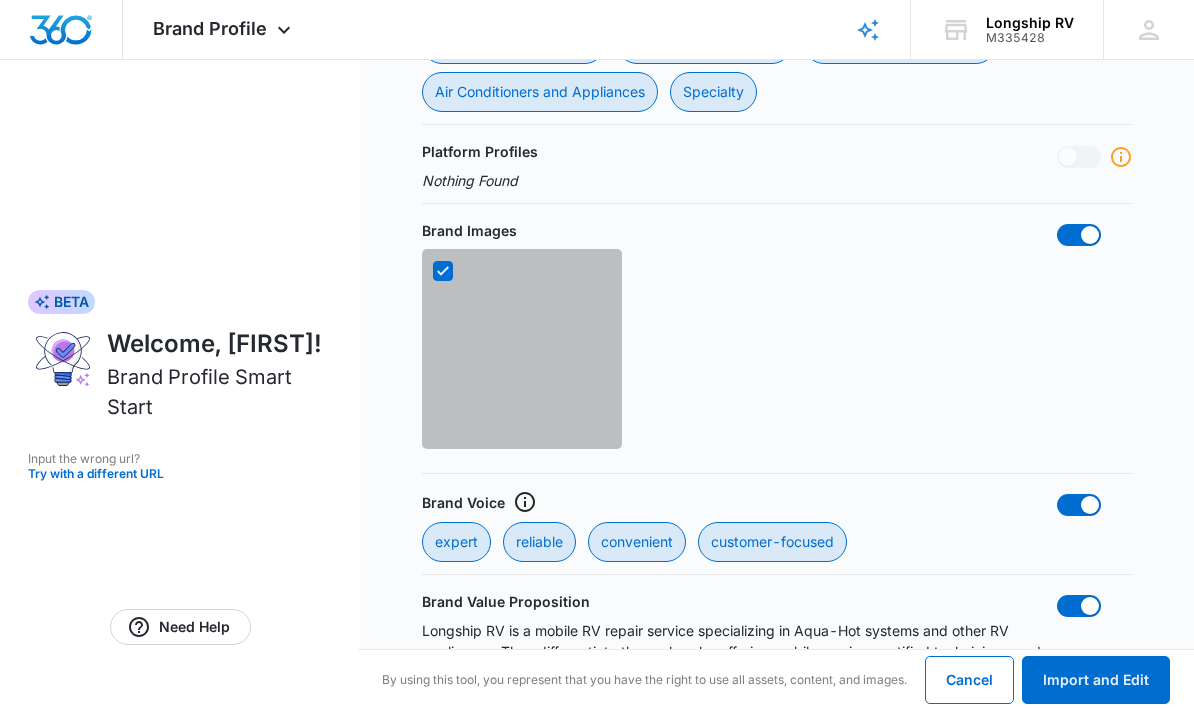 click at bounding box center [522, 349] 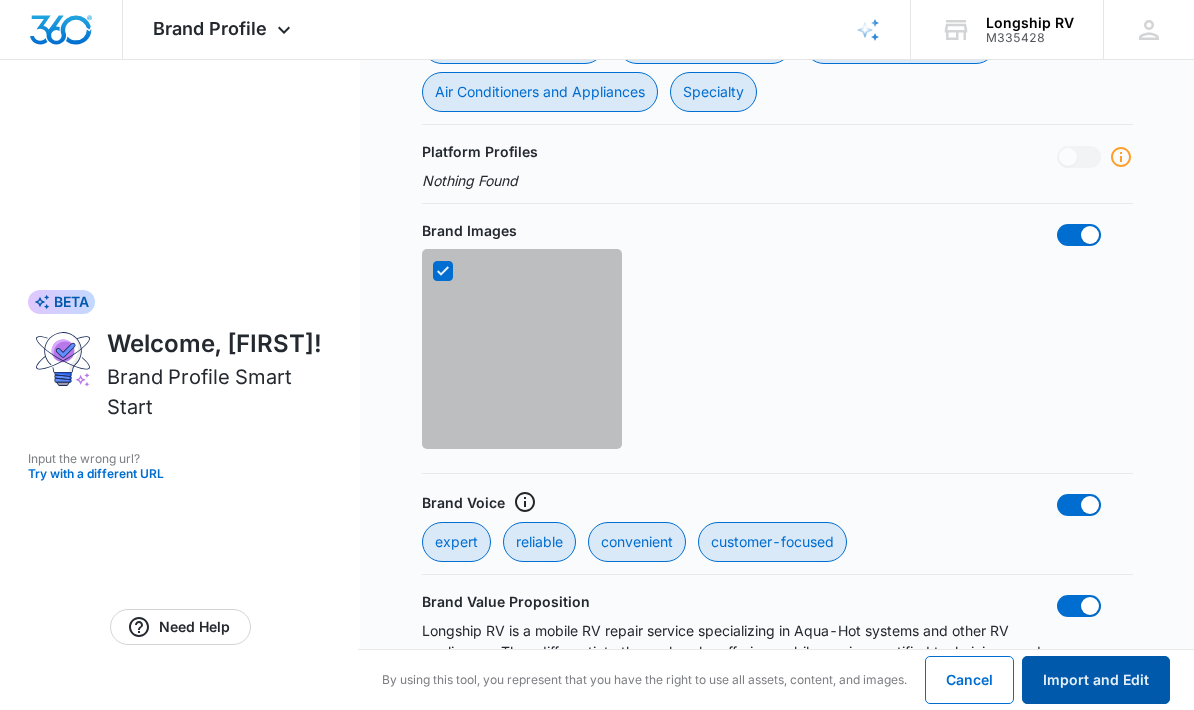 click on "Import and Edit" at bounding box center (1096, 680) 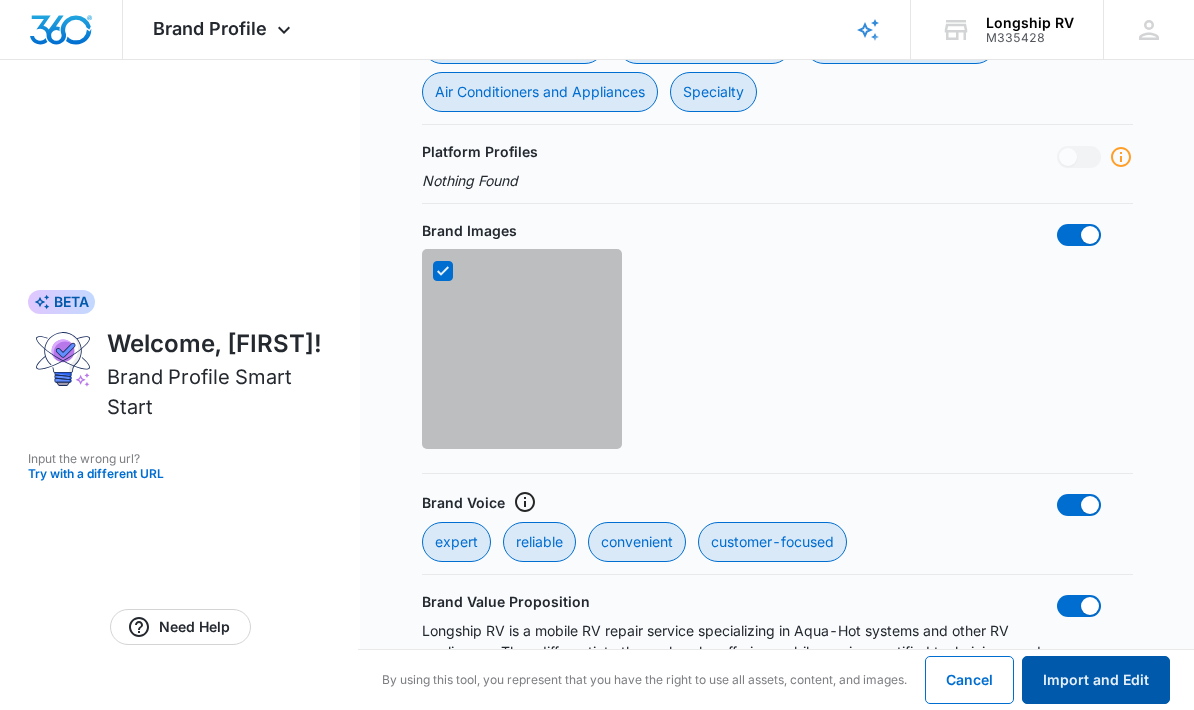 click on "Import and Edit" at bounding box center (1096, 680) 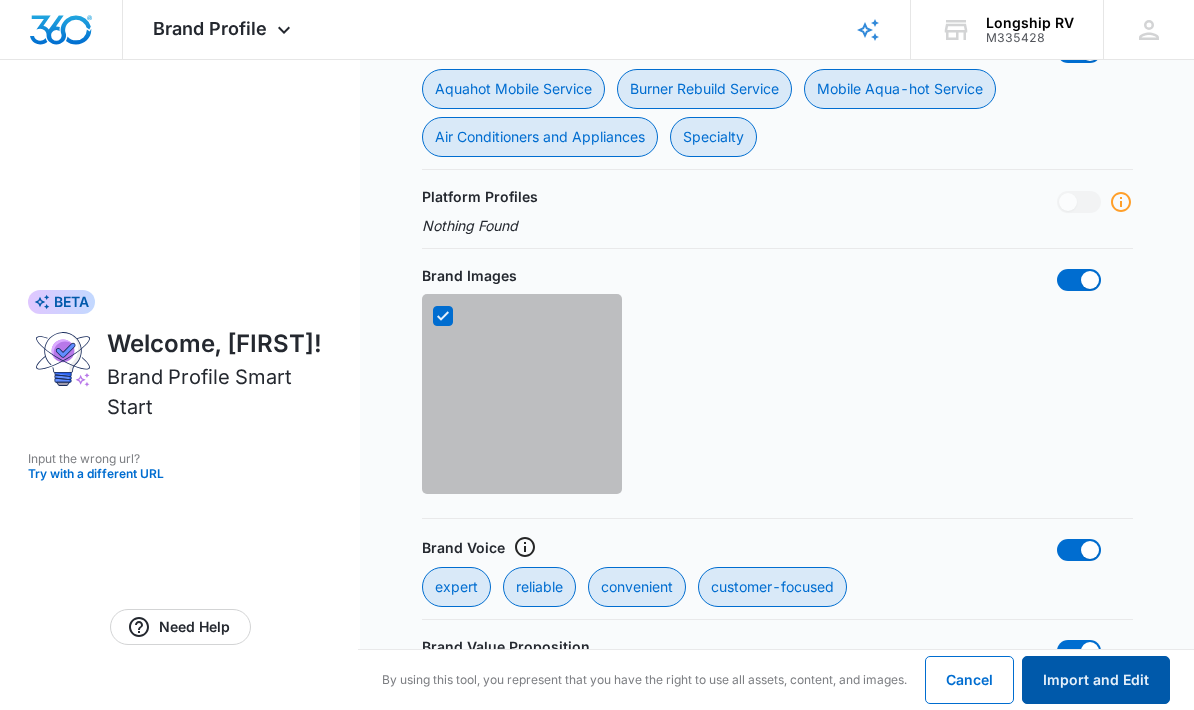 scroll, scrollTop: 1097, scrollLeft: 0, axis: vertical 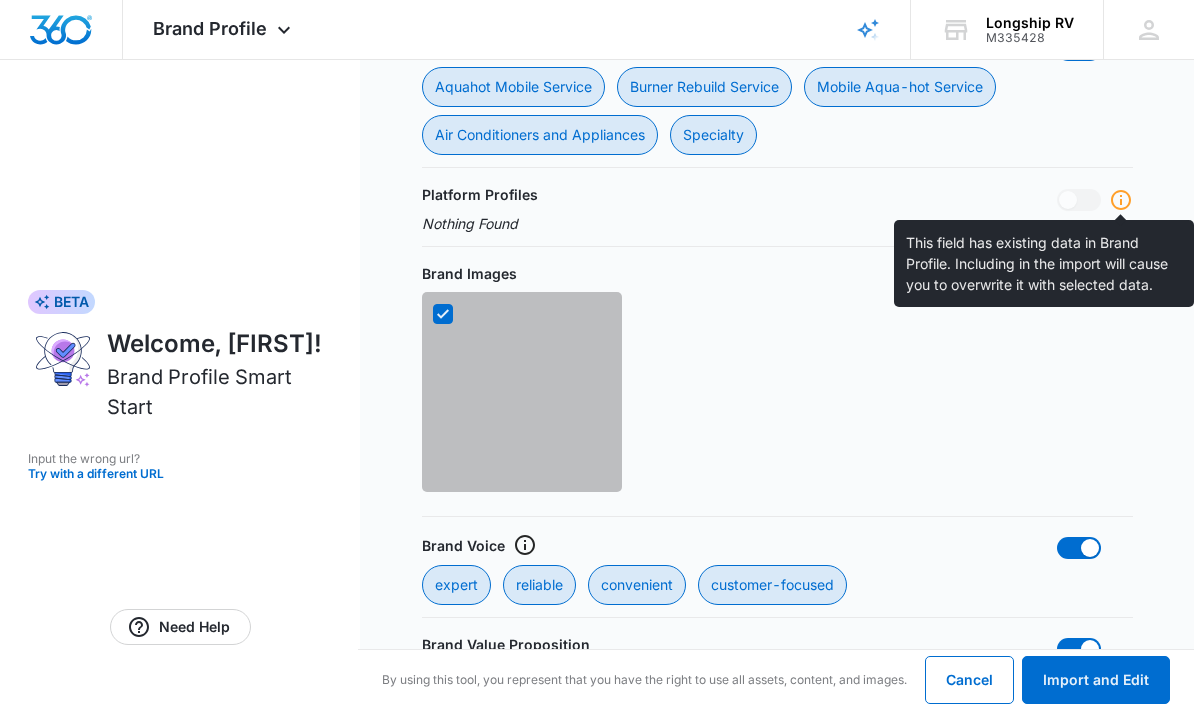 click 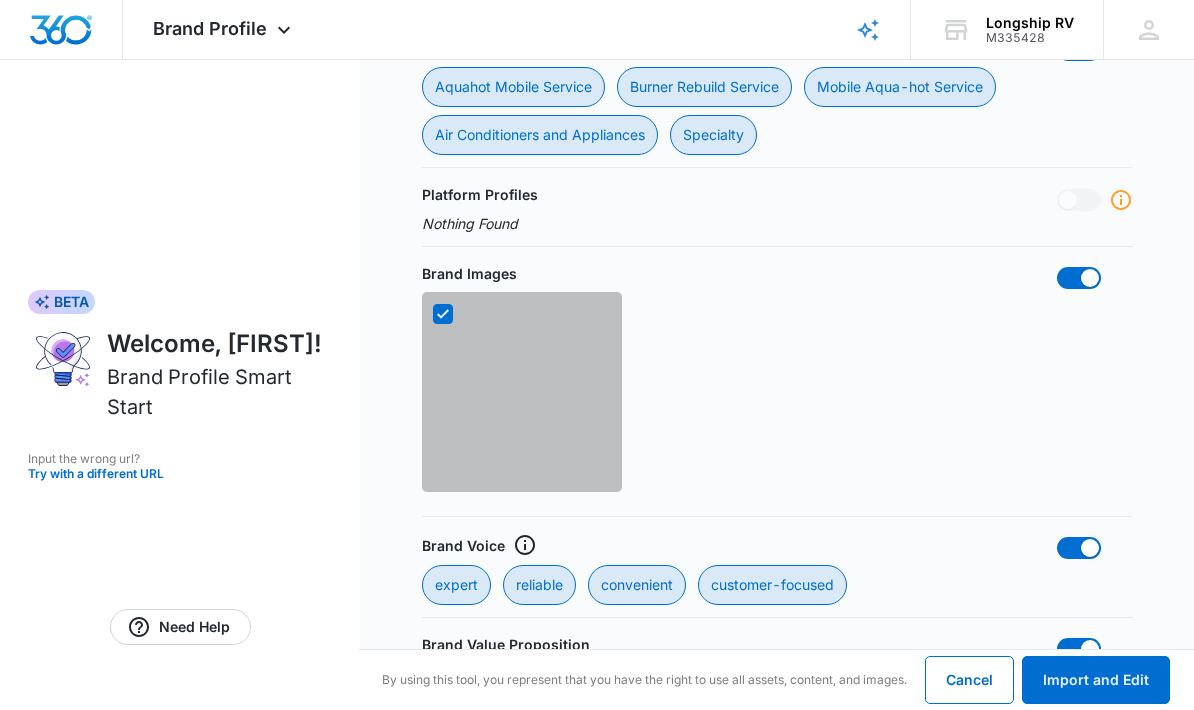 click on "Brand Images" at bounding box center (777, 383) 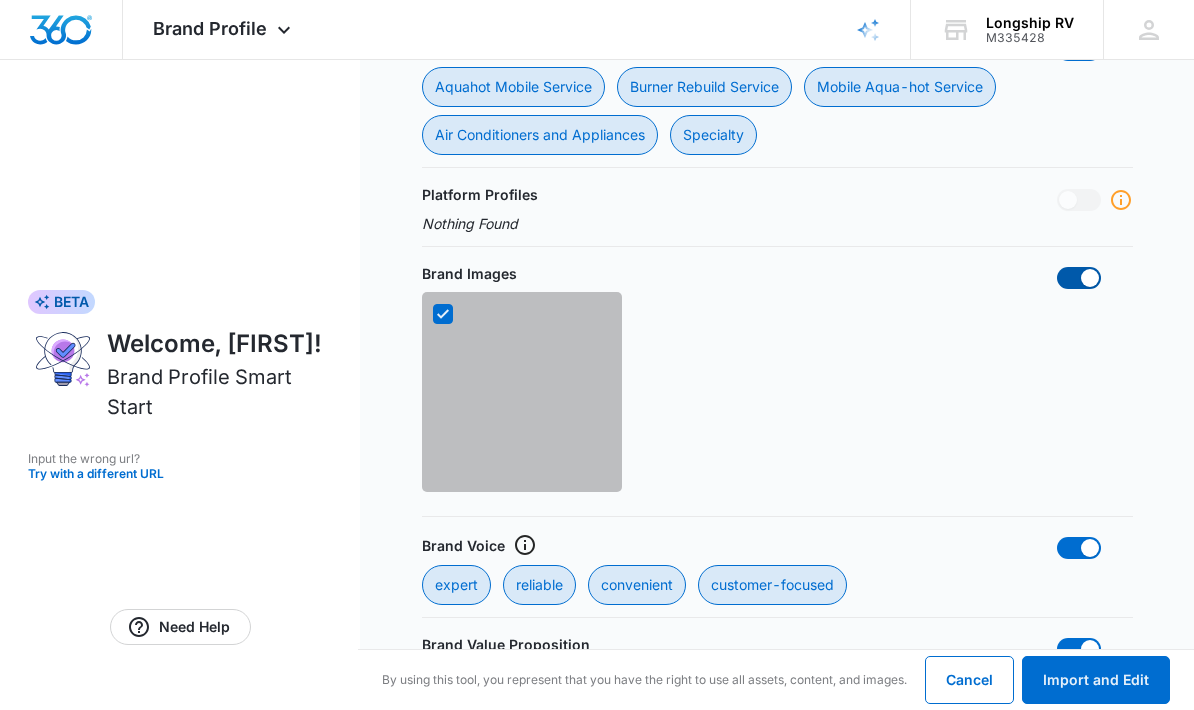 click at bounding box center (1079, 278) 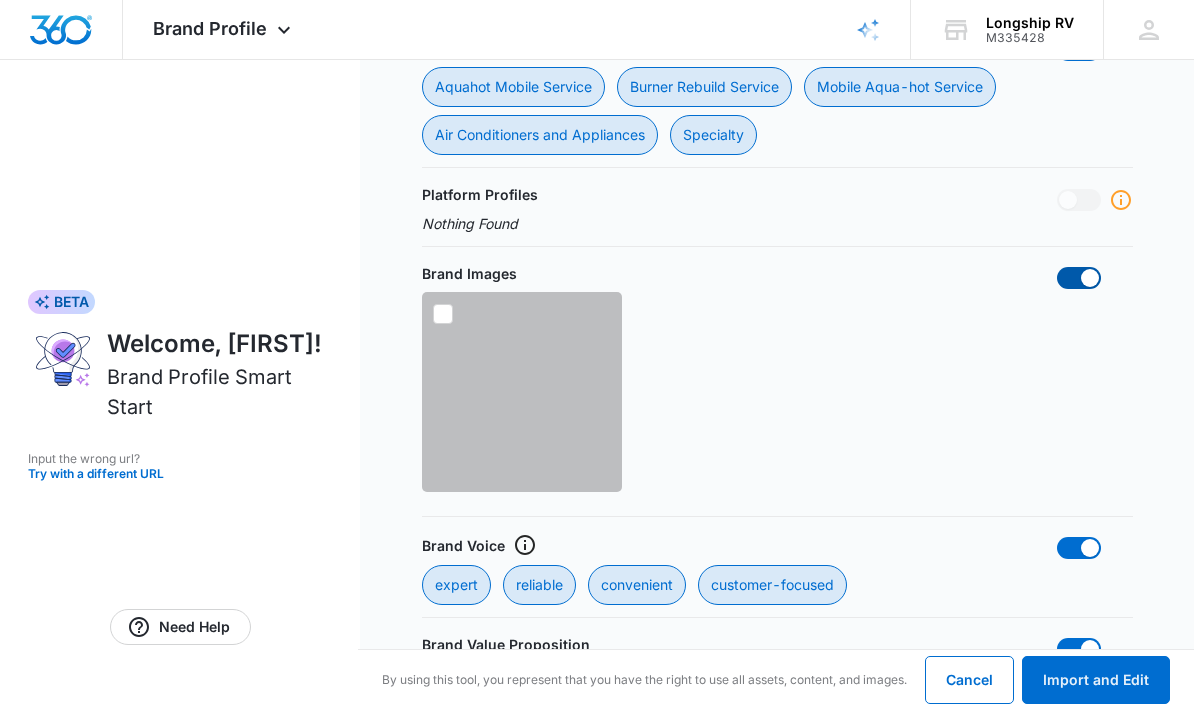 checkbox on "false" 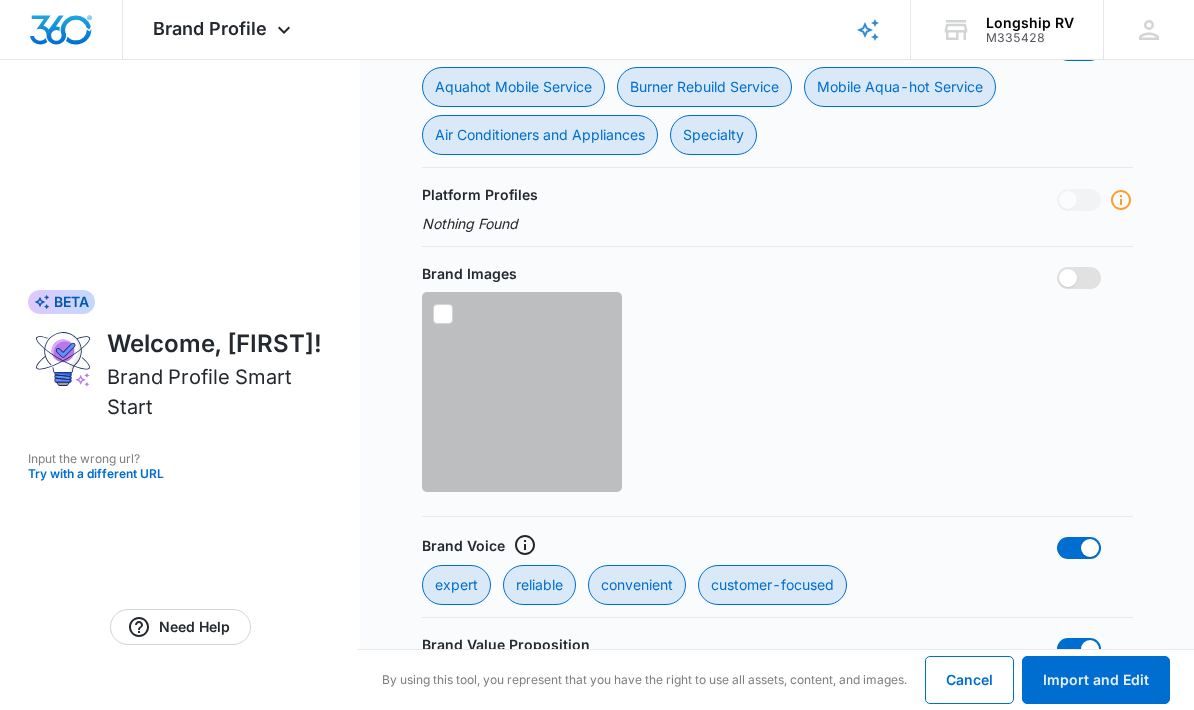 scroll, scrollTop: 1140, scrollLeft: 0, axis: vertical 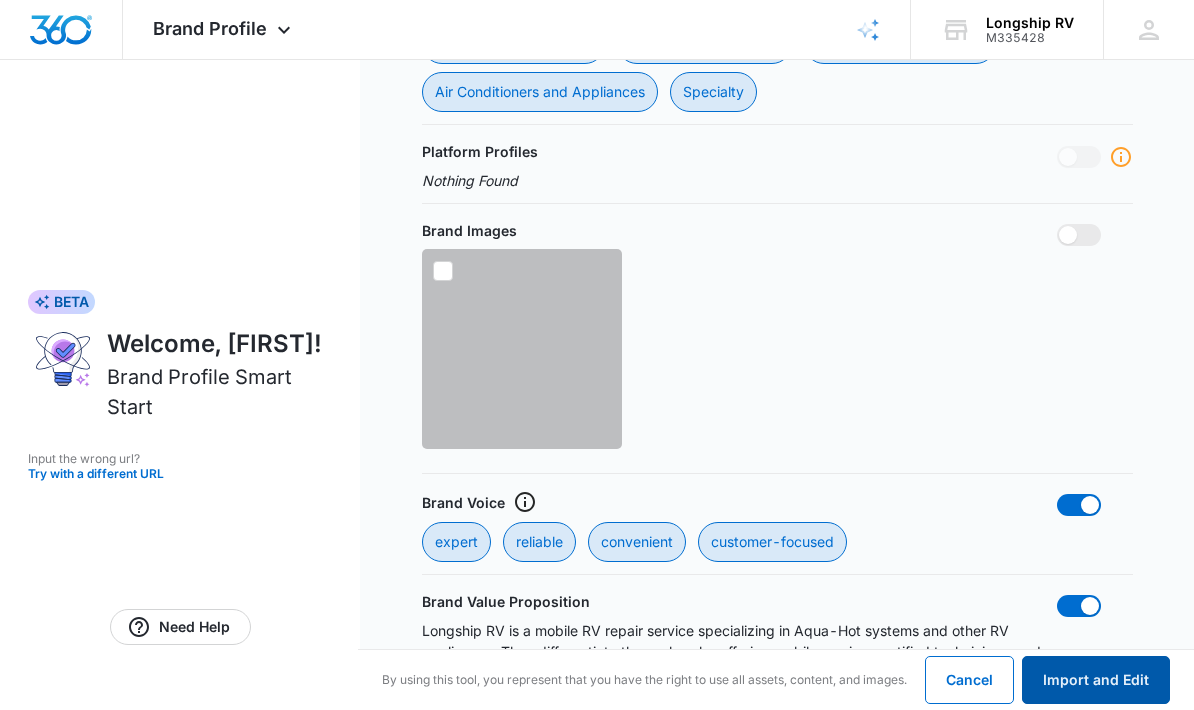 click on "Import and Edit" at bounding box center [1096, 680] 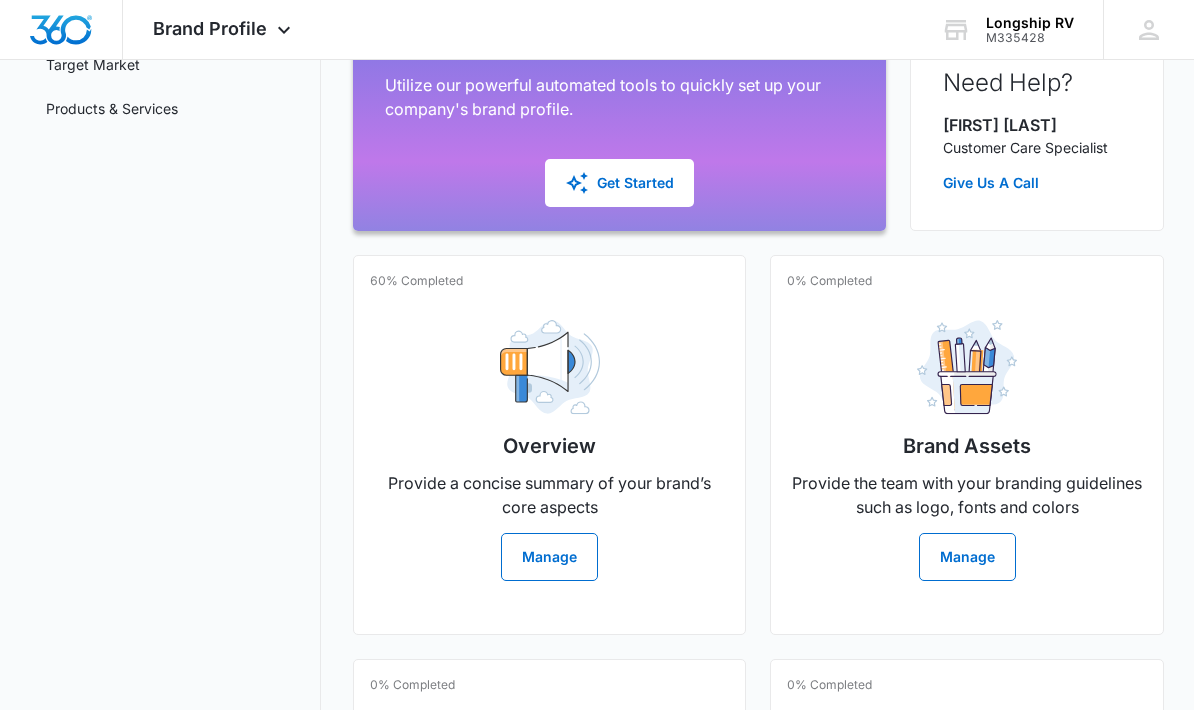 scroll, scrollTop: 346, scrollLeft: 0, axis: vertical 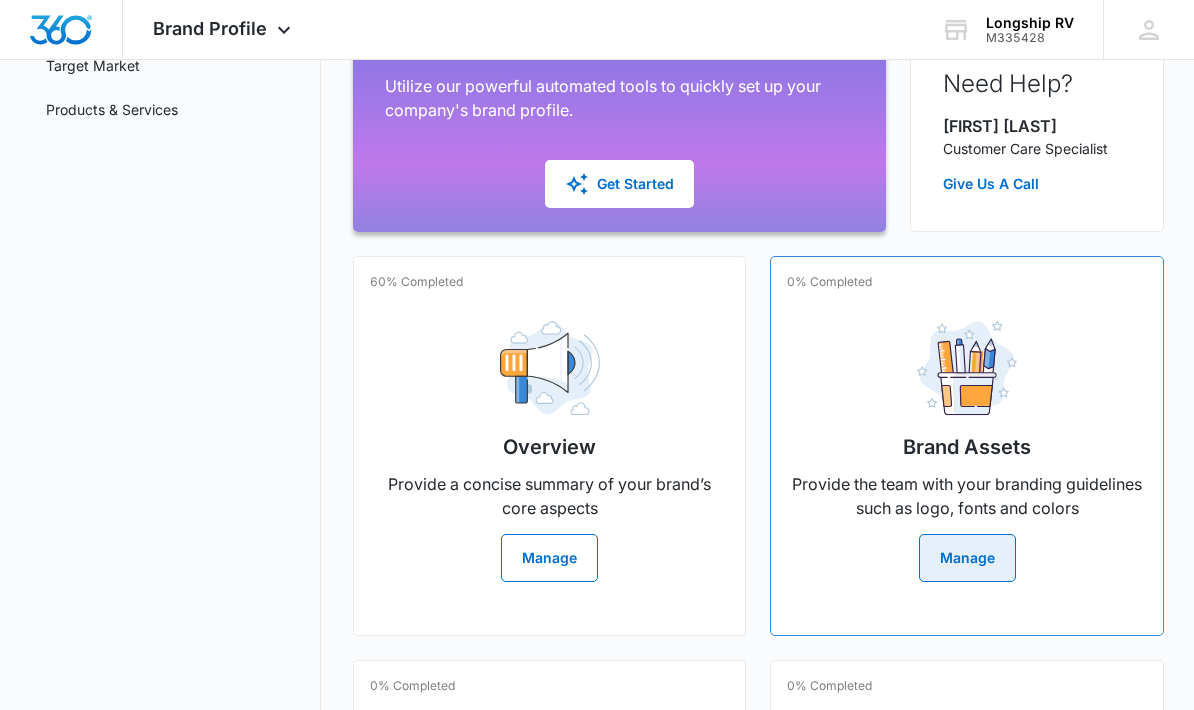 click on "Manage" at bounding box center [967, 559] 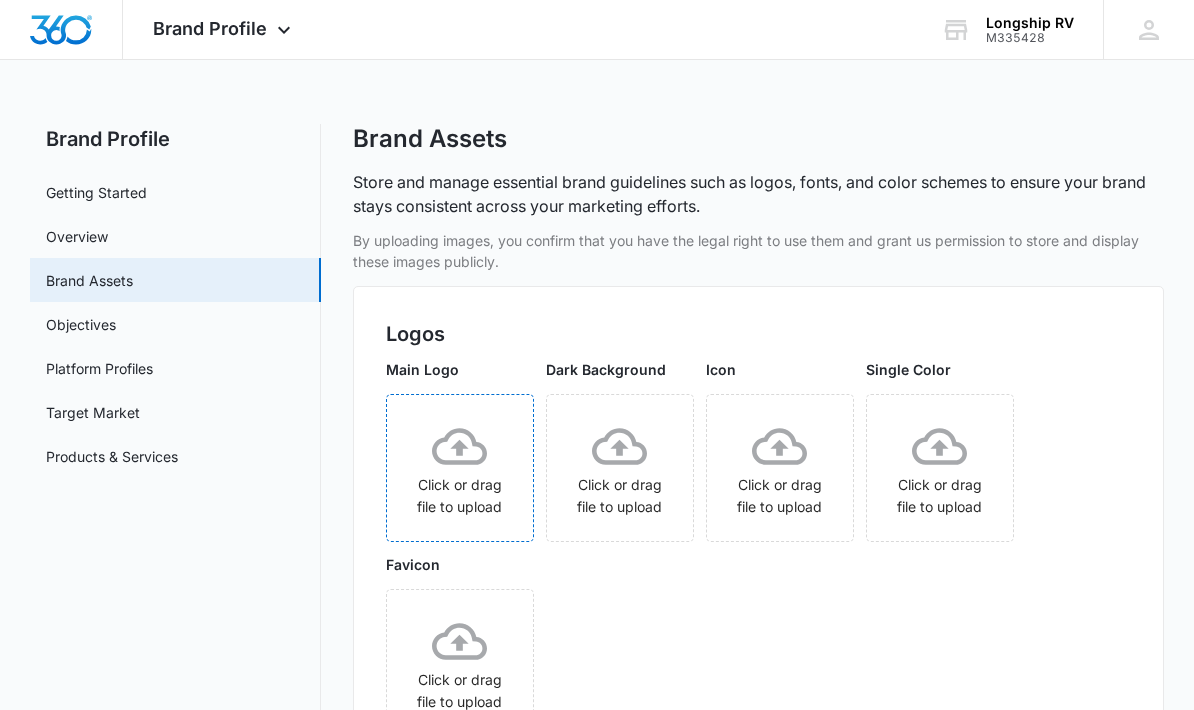 click on "Click or drag file to upload" at bounding box center [460, 468] 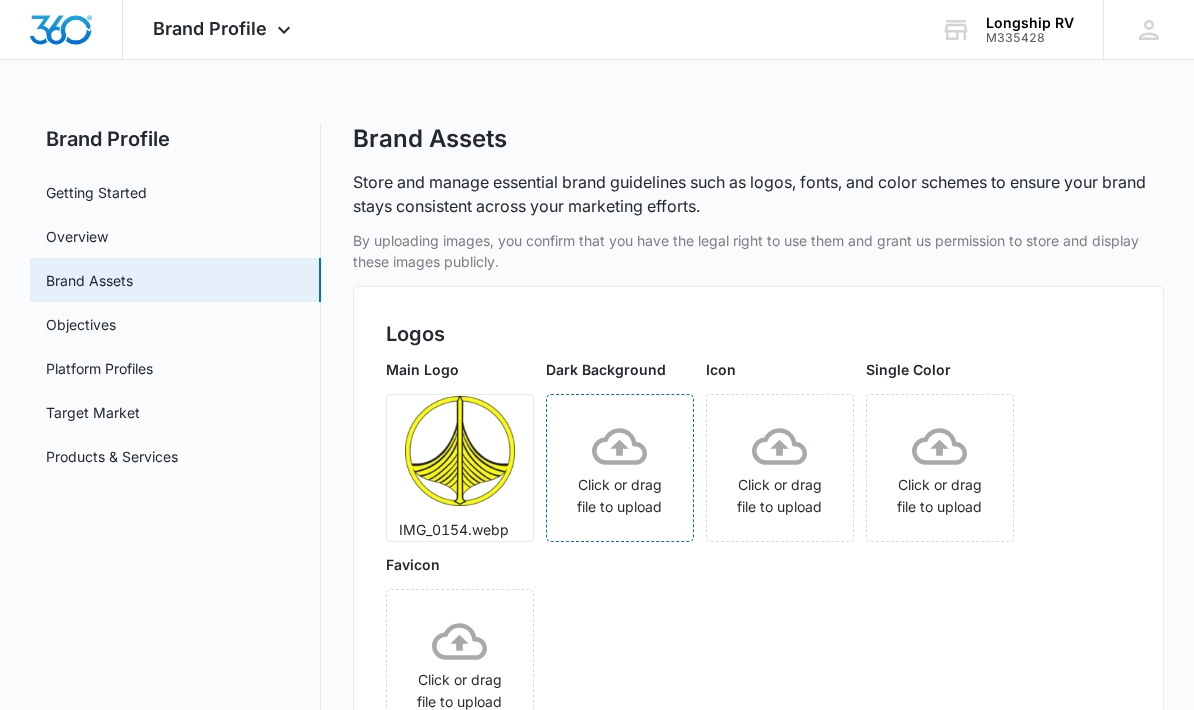 click on "Click or drag file to upload" at bounding box center [620, 468] 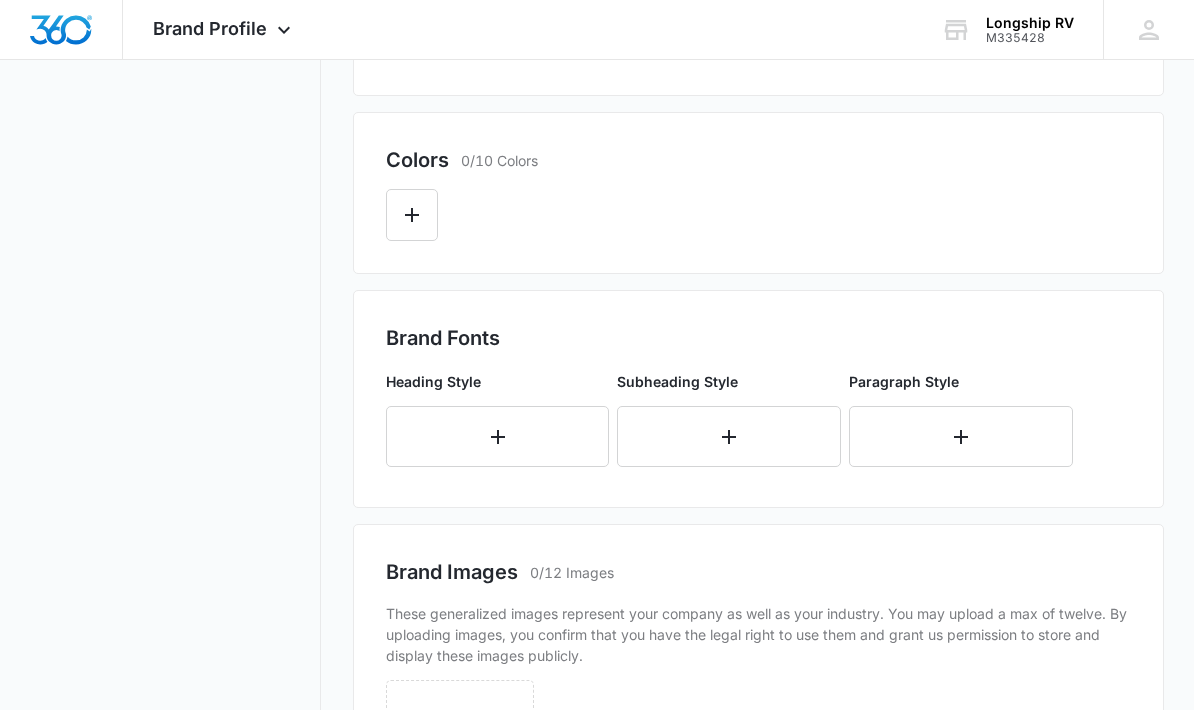 scroll, scrollTop: 676, scrollLeft: 0, axis: vertical 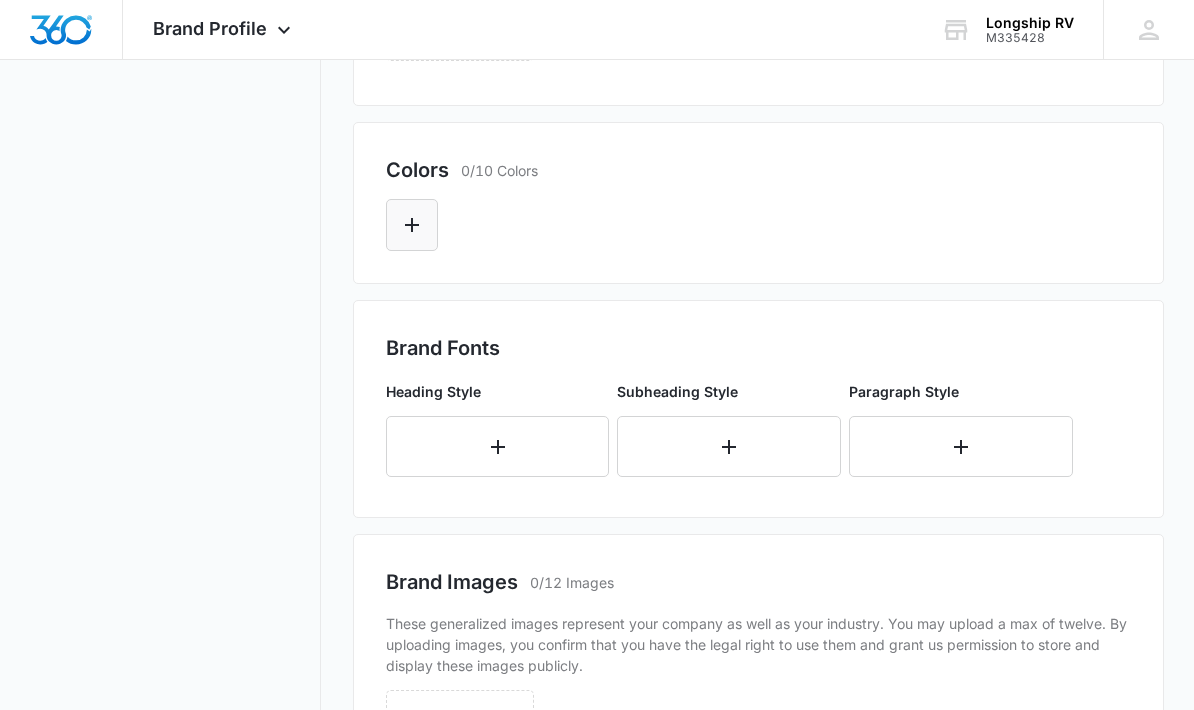 click 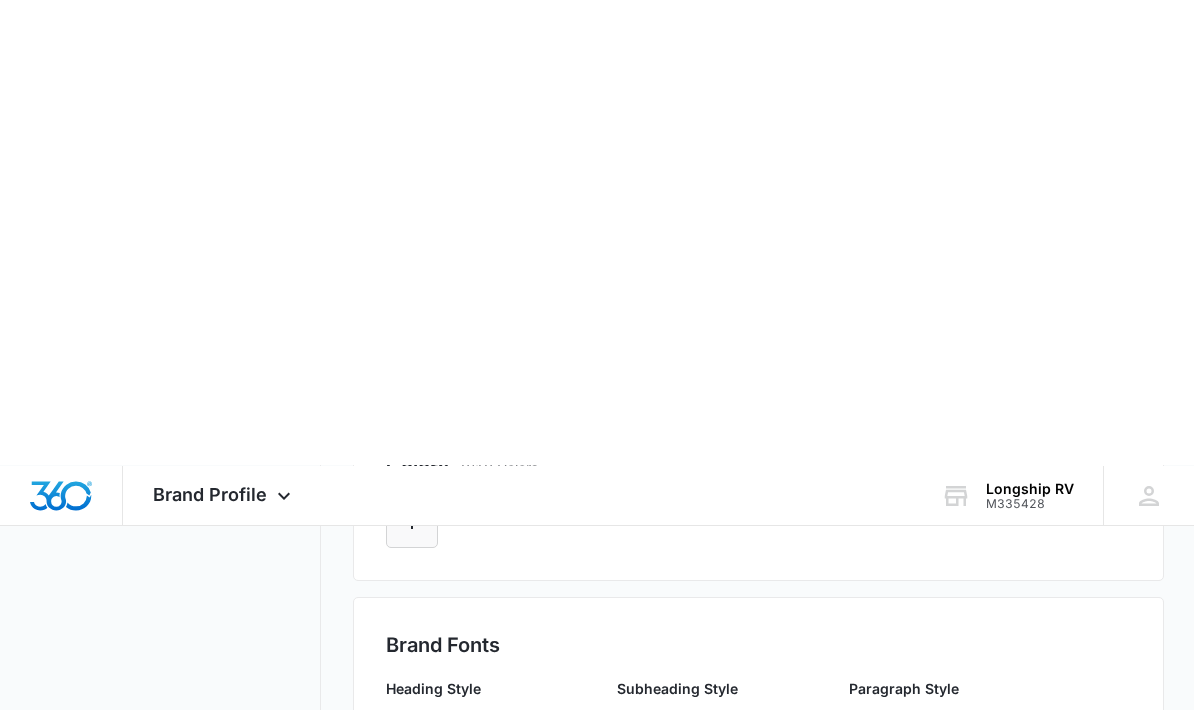 scroll, scrollTop: 844, scrollLeft: 0, axis: vertical 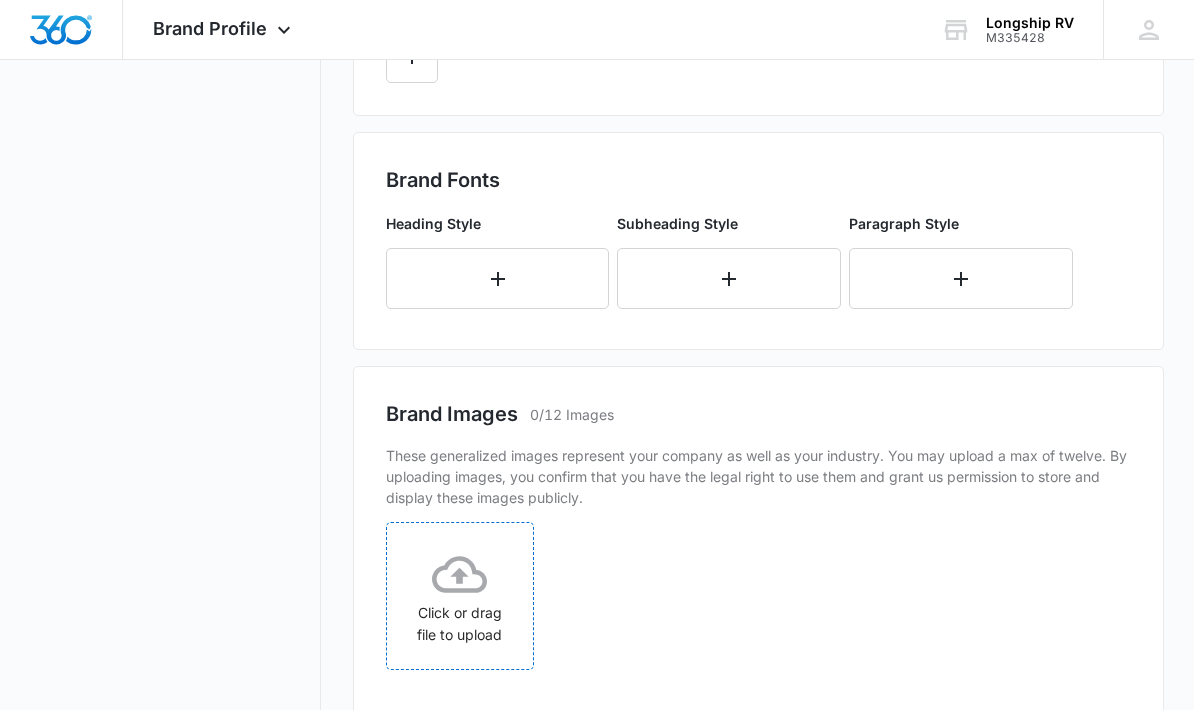 click on "Click or drag file to upload" at bounding box center (460, 596) 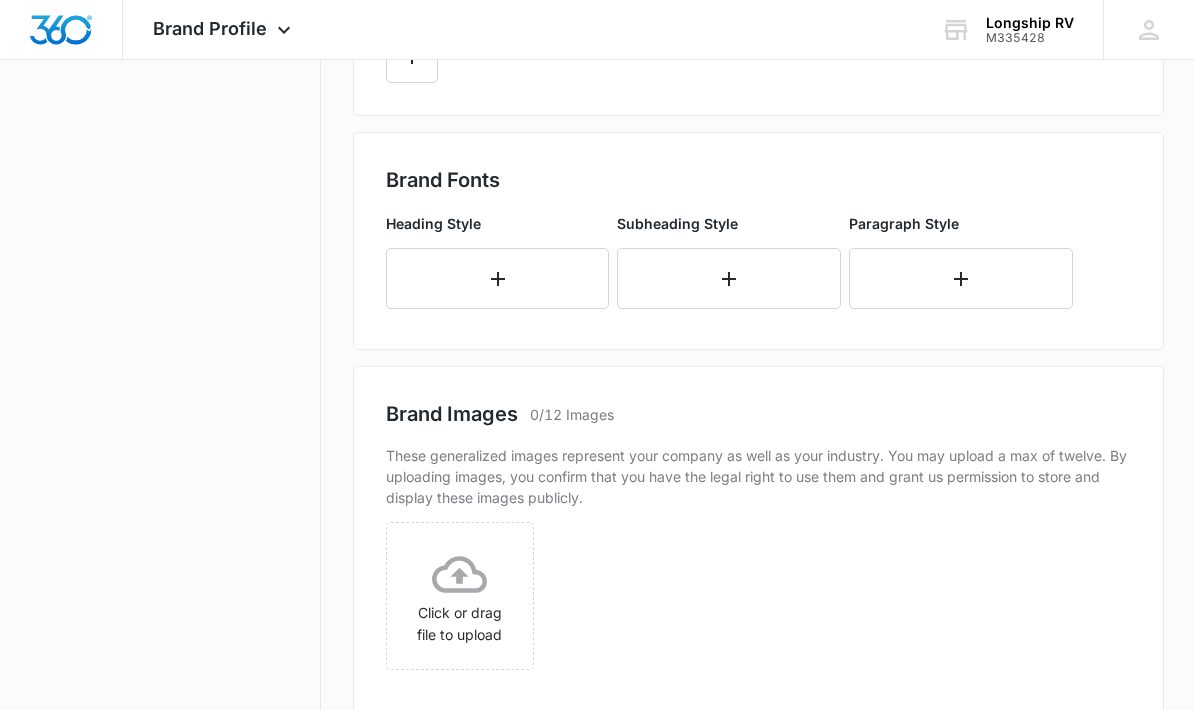 click on "Brand Images 0/12 Images These generalized images represent your company as well as your industry. You may upload a max of twelve. By uploading images, you confirm that you have the legal right to use them and grant us permission to store and display these images publicly. Click or drag file to upload" at bounding box center [758, 540] 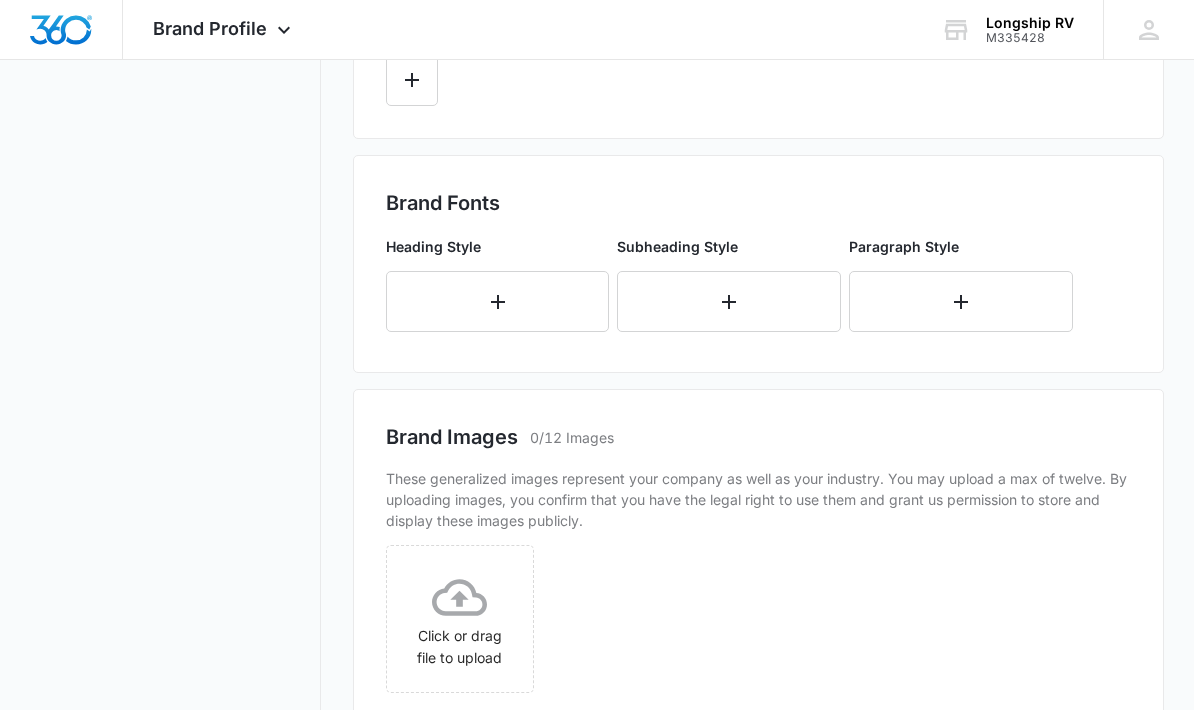 scroll, scrollTop: 844, scrollLeft: 0, axis: vertical 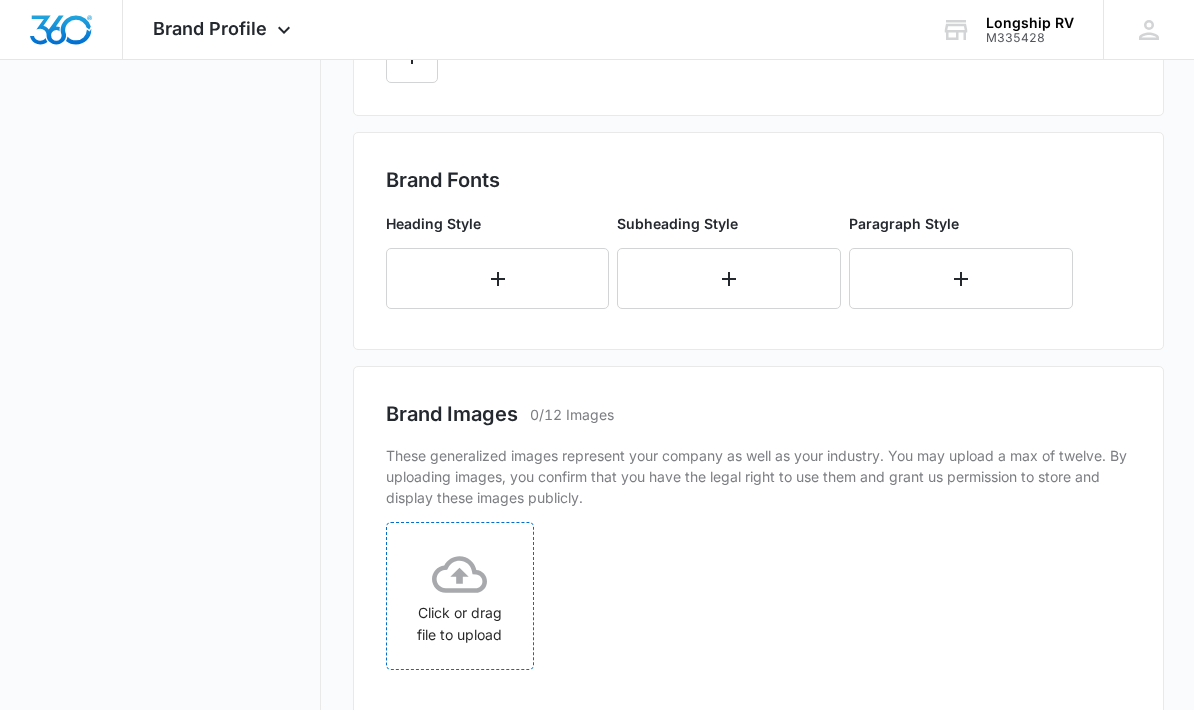 click on "Click or drag file to upload" at bounding box center (460, 596) 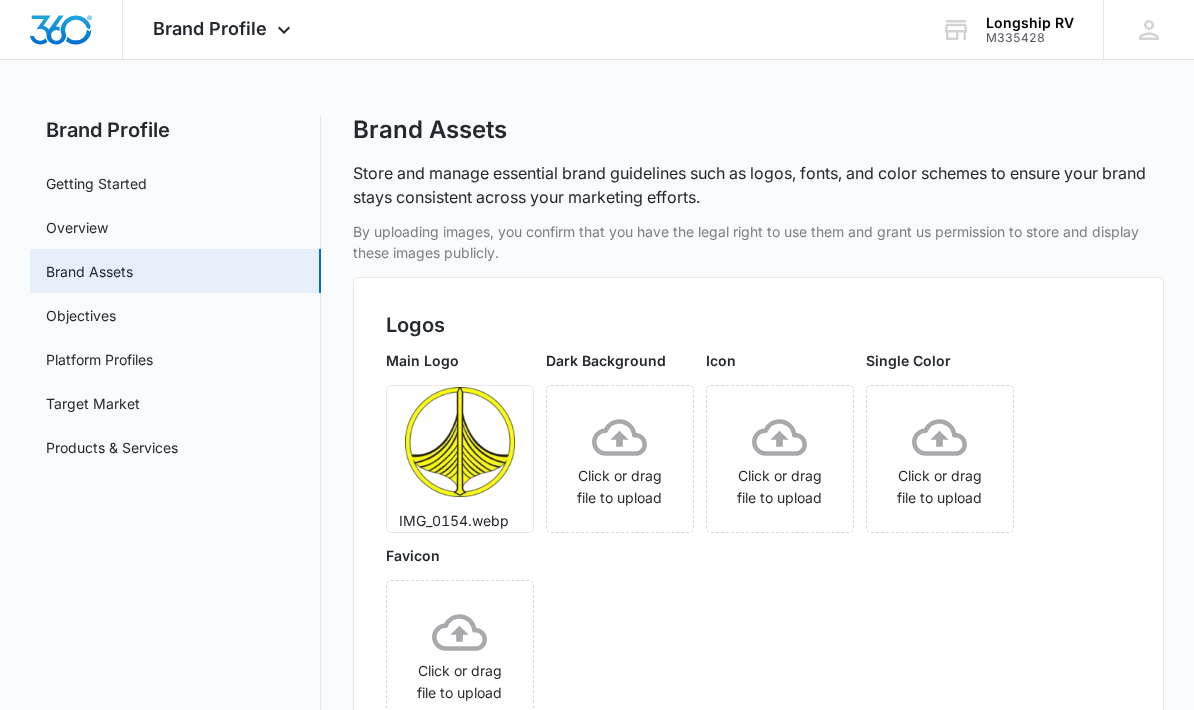 scroll, scrollTop: 0, scrollLeft: 0, axis: both 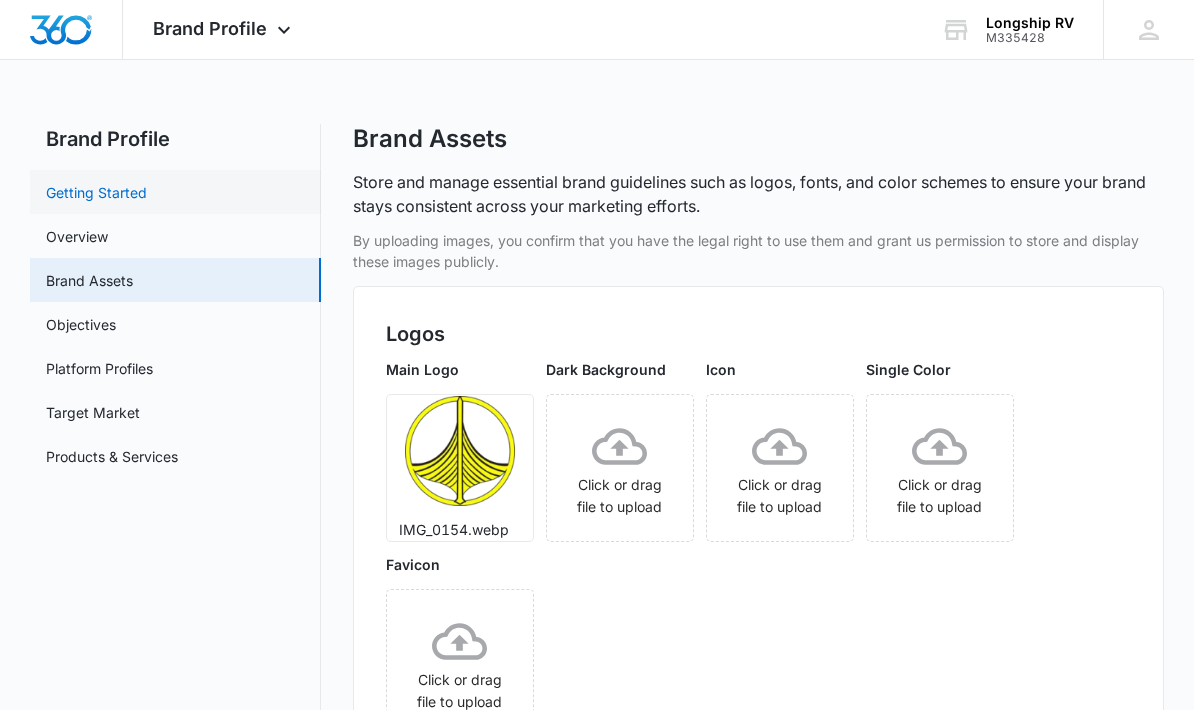 click on "Getting Started" at bounding box center [96, 192] 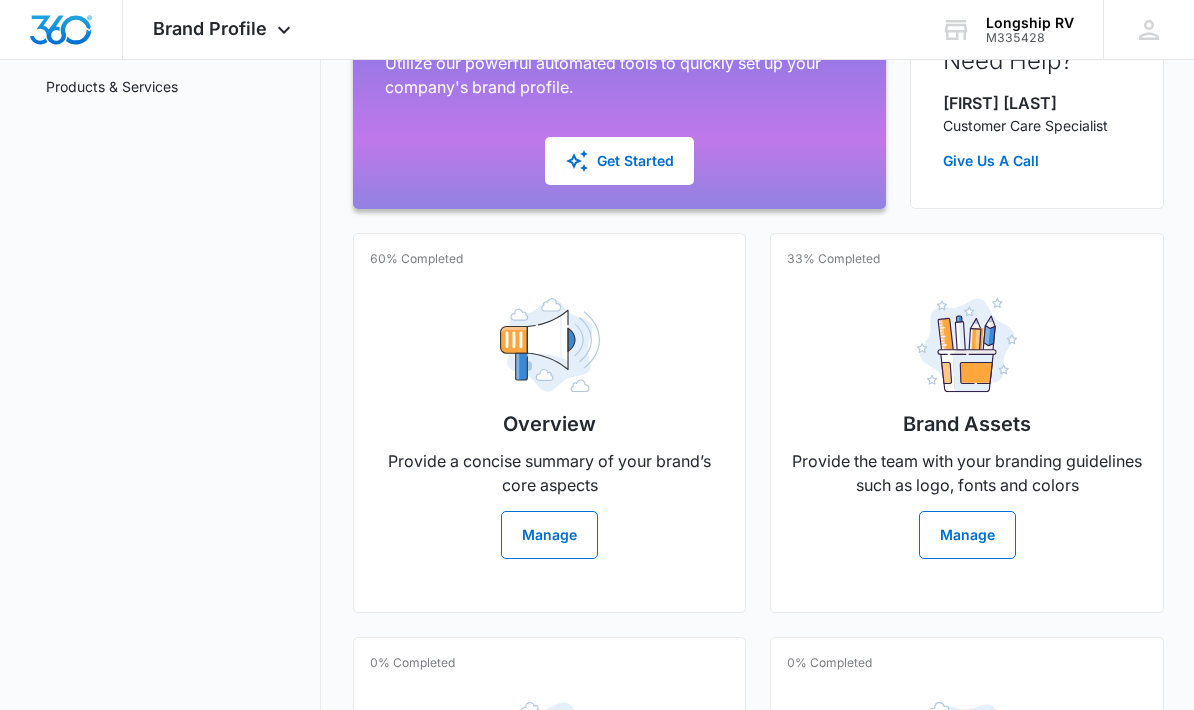 scroll, scrollTop: 404, scrollLeft: 0, axis: vertical 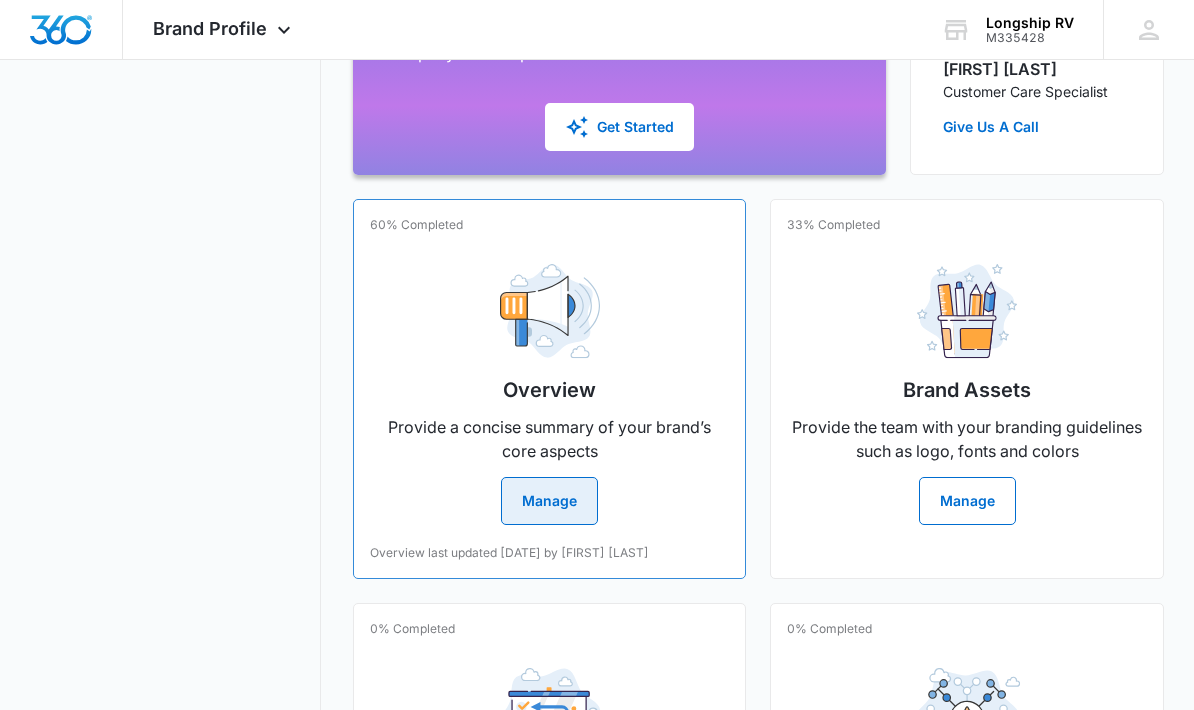 click on "Manage" at bounding box center [549, 501] 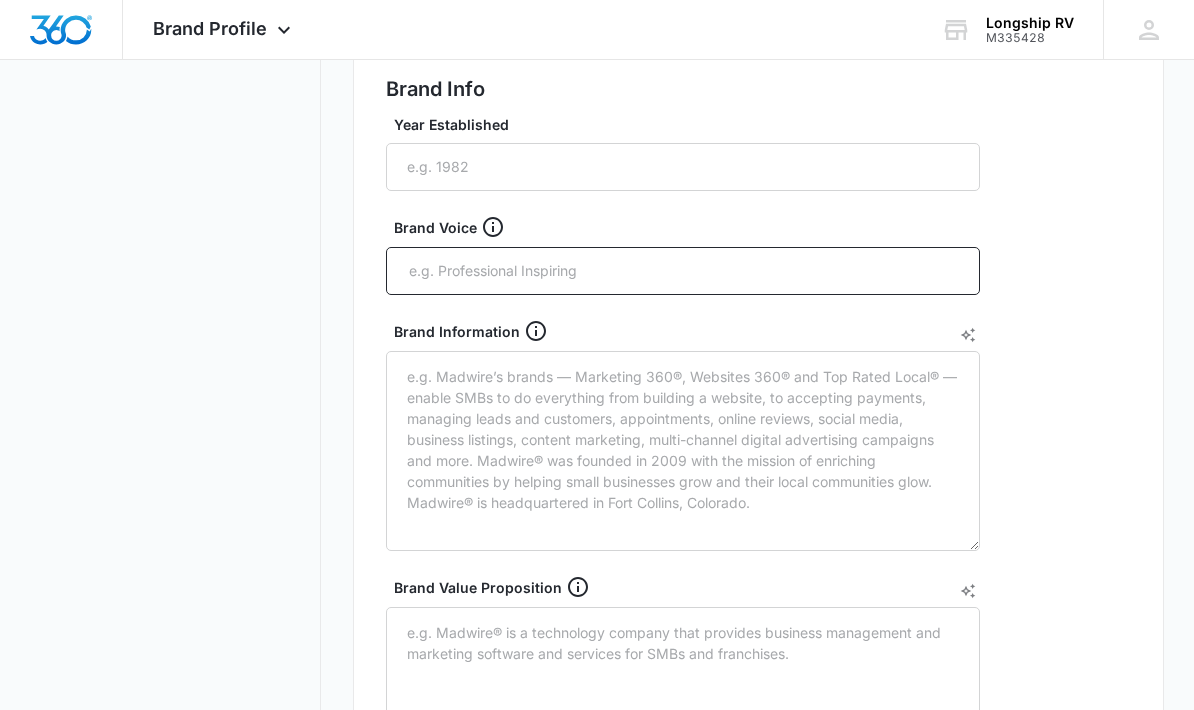 scroll, scrollTop: 0, scrollLeft: 0, axis: both 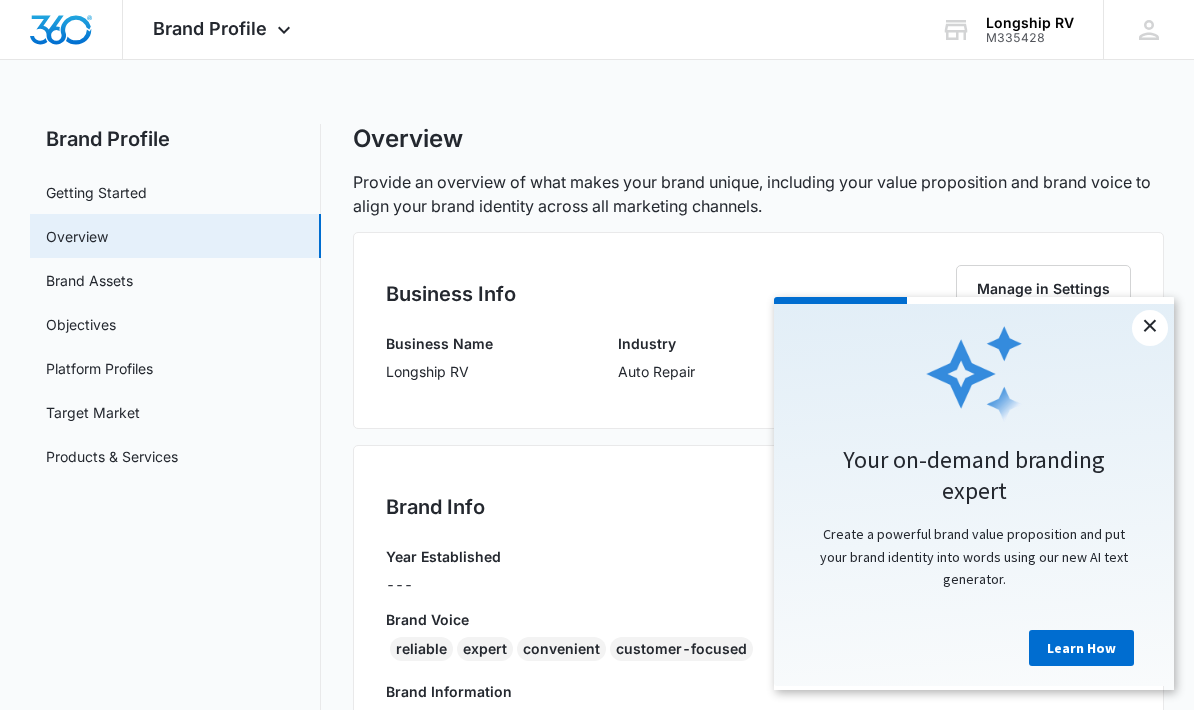 click on "×" at bounding box center (1150, 328) 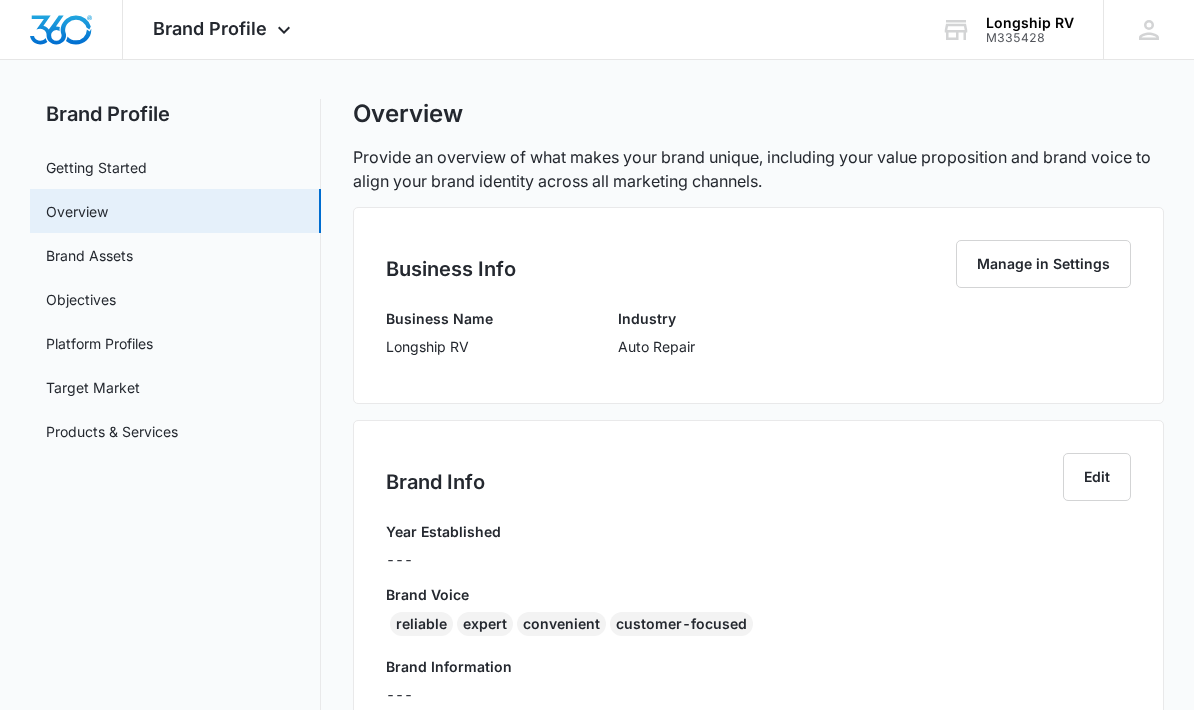 scroll, scrollTop: 0, scrollLeft: 0, axis: both 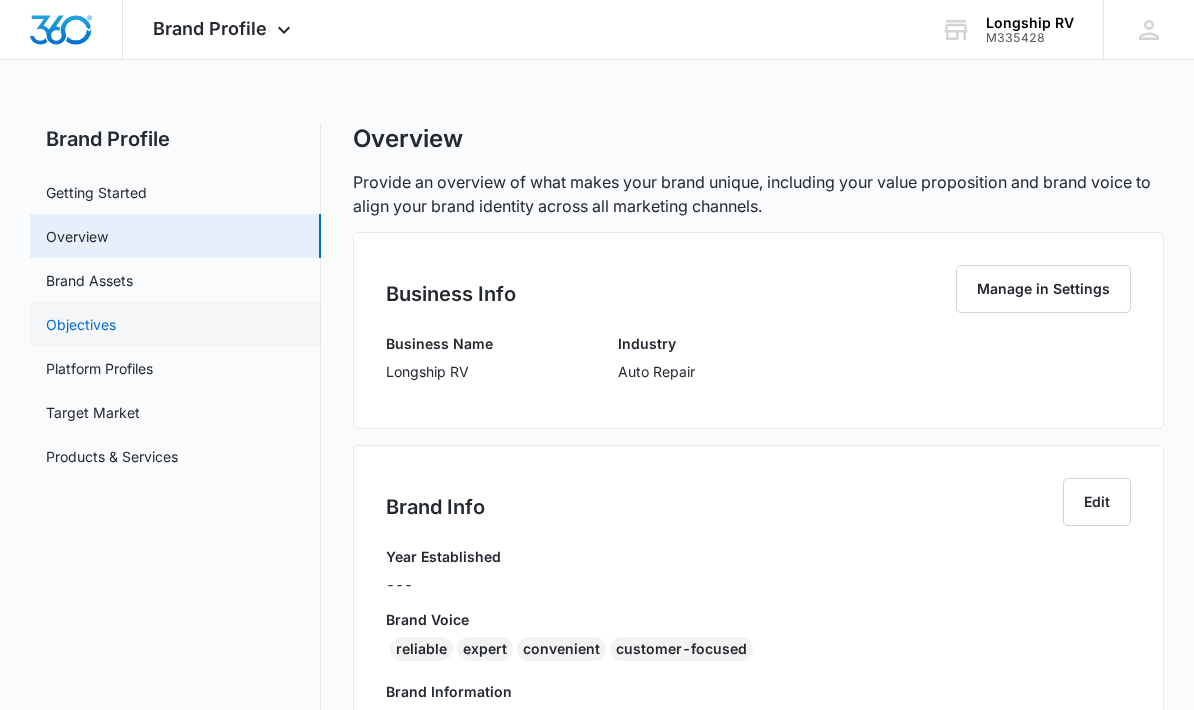 click on "Objectives" at bounding box center [81, 324] 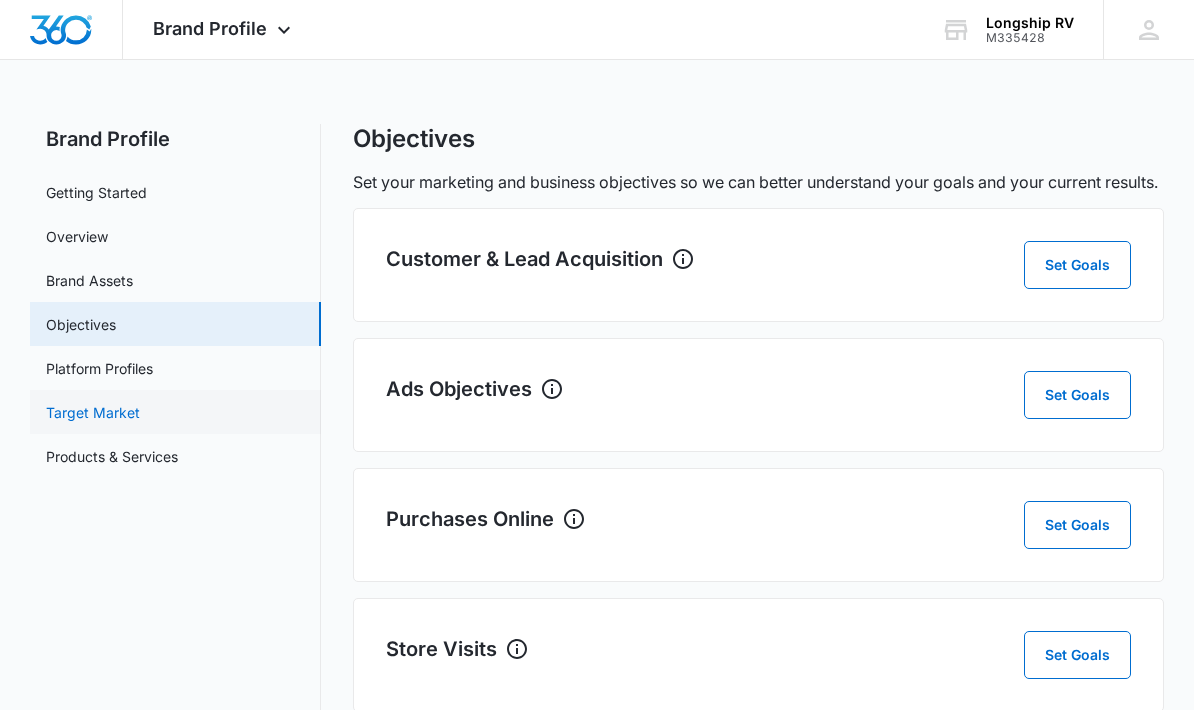 click on "Target Market" at bounding box center (93, 412) 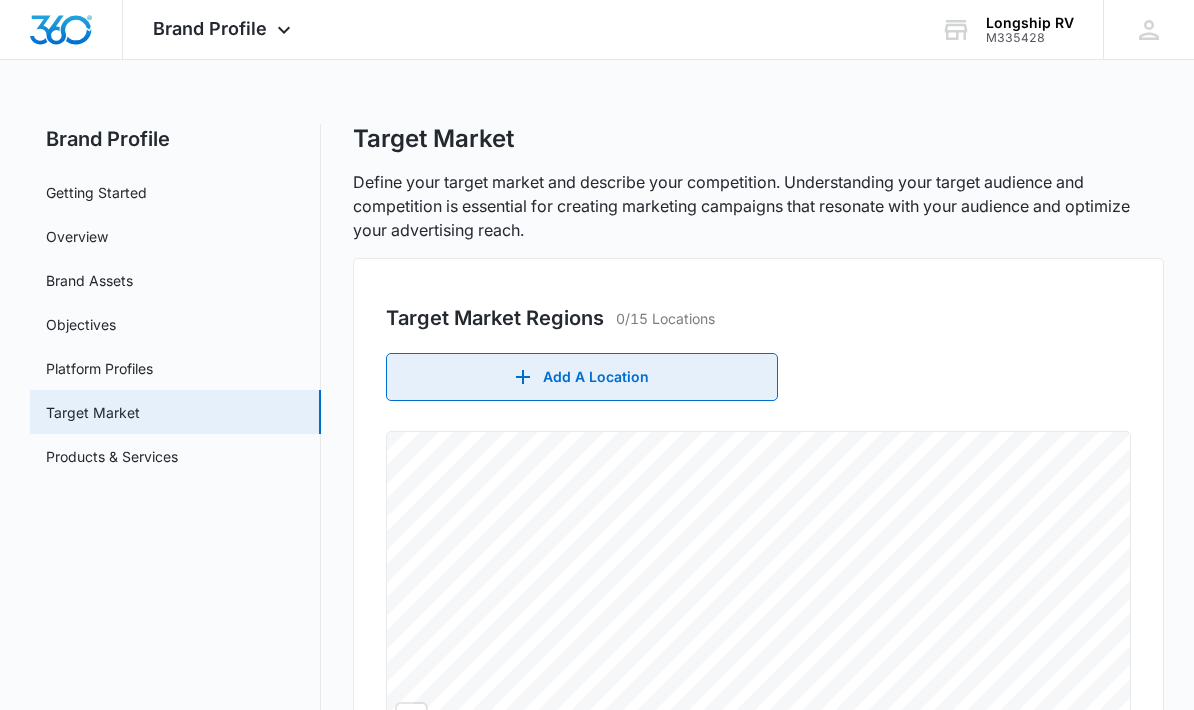 click on "Add A Location" at bounding box center (582, 377) 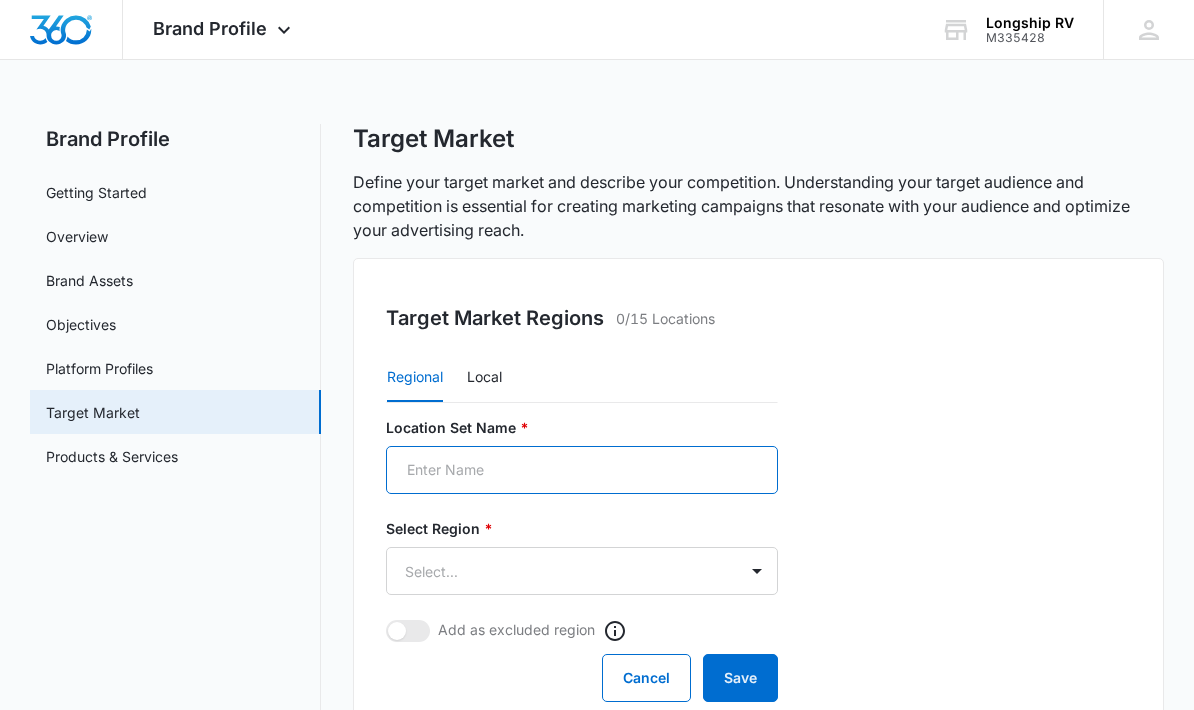 click on "Location Set Name *" at bounding box center (582, 470) 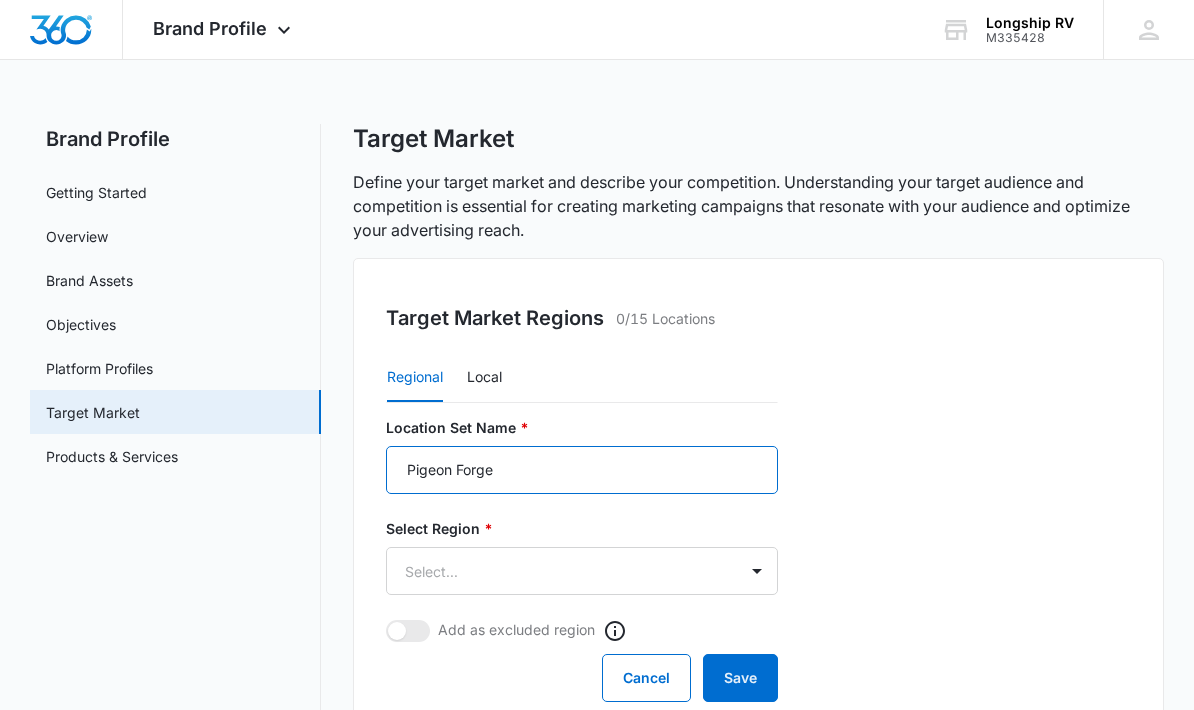 type on "Pigeon Forge" 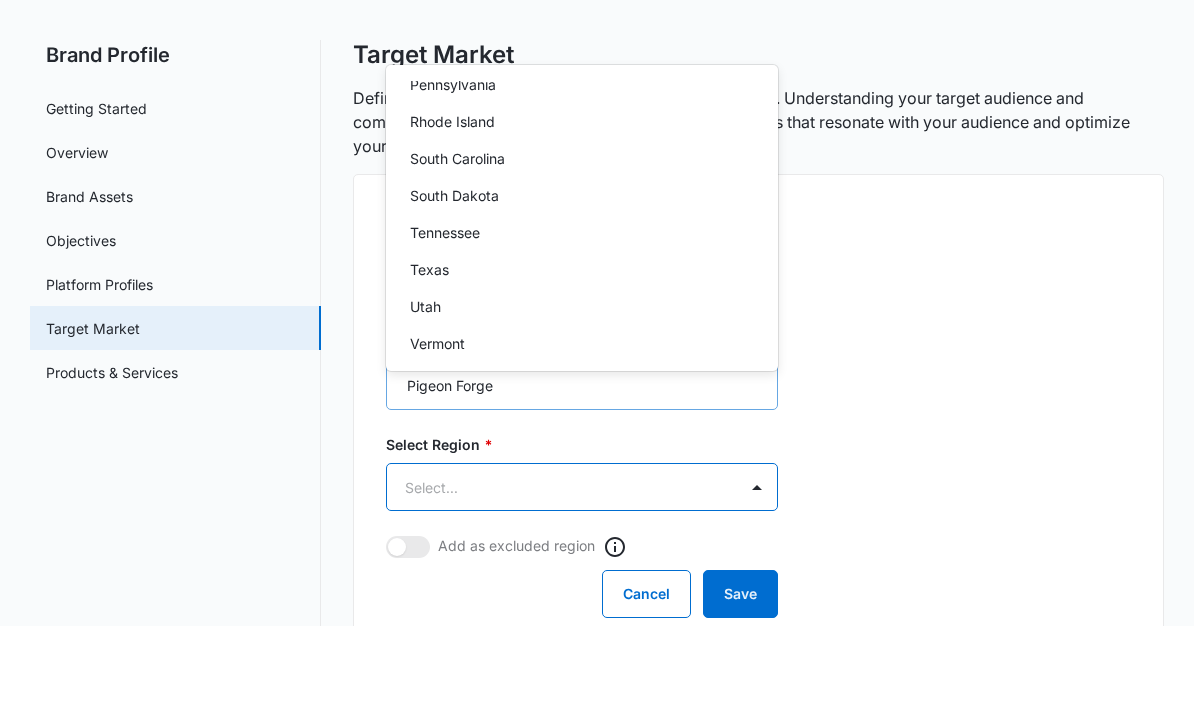 scroll, scrollTop: 1568, scrollLeft: 0, axis: vertical 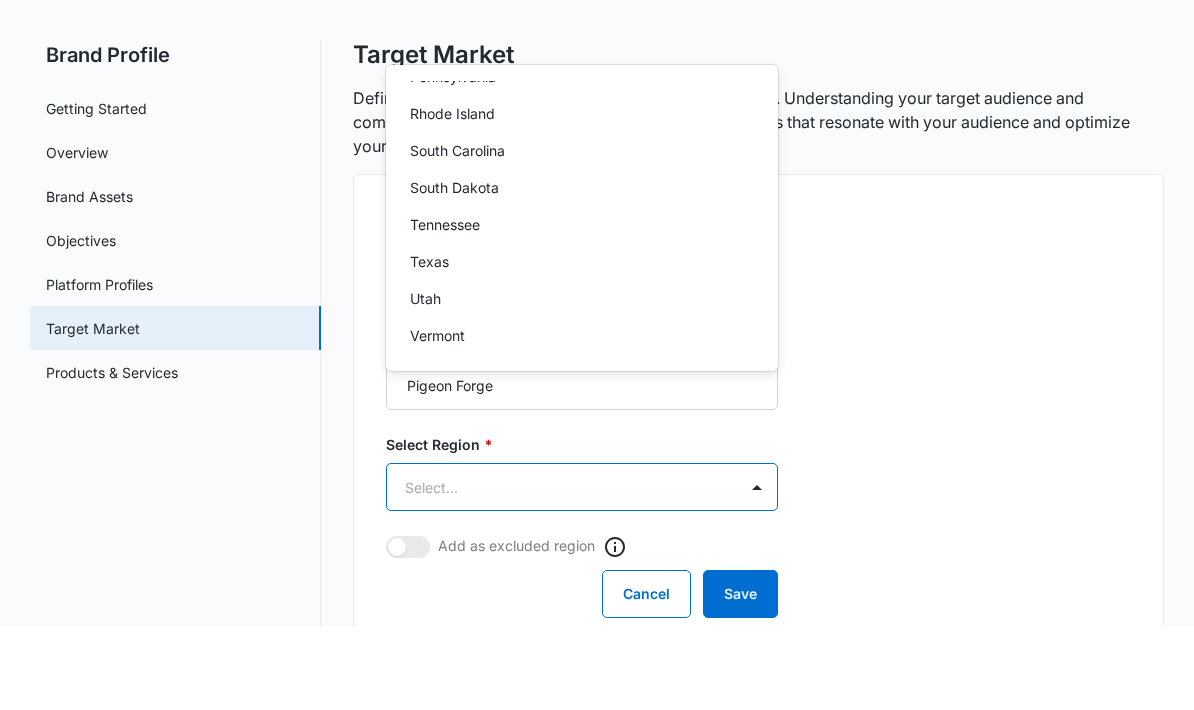 click on "Tennessee" at bounding box center [445, 308] 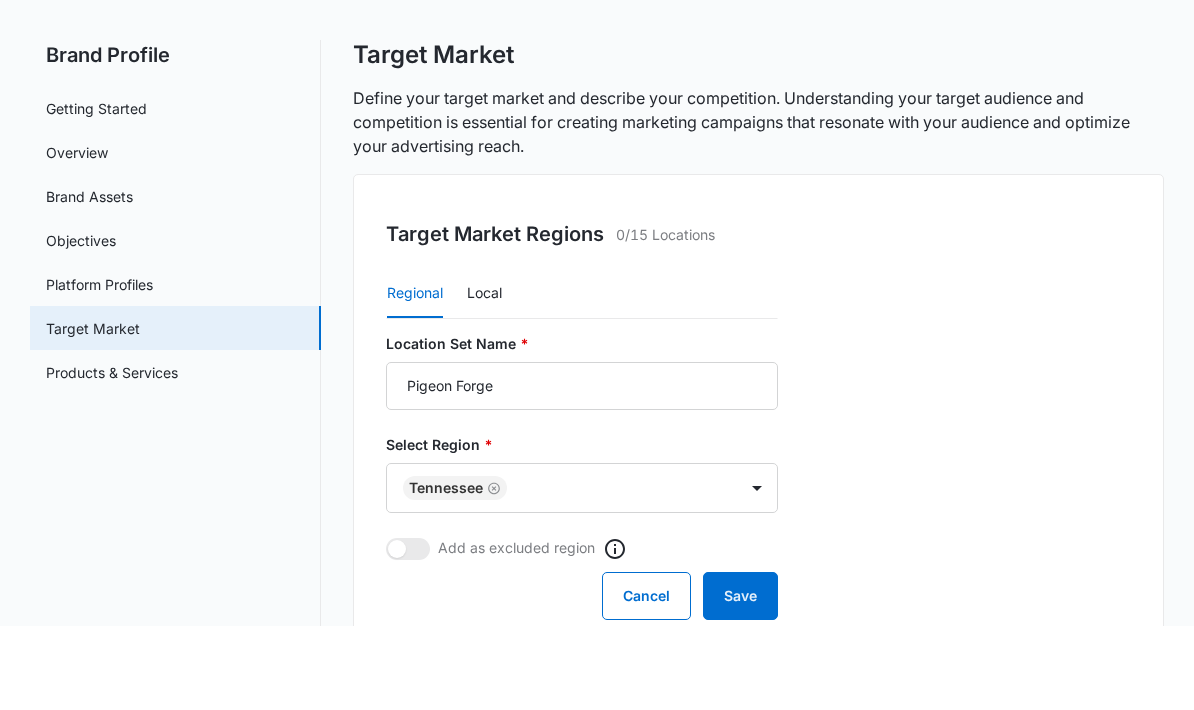 scroll, scrollTop: 84, scrollLeft: 0, axis: vertical 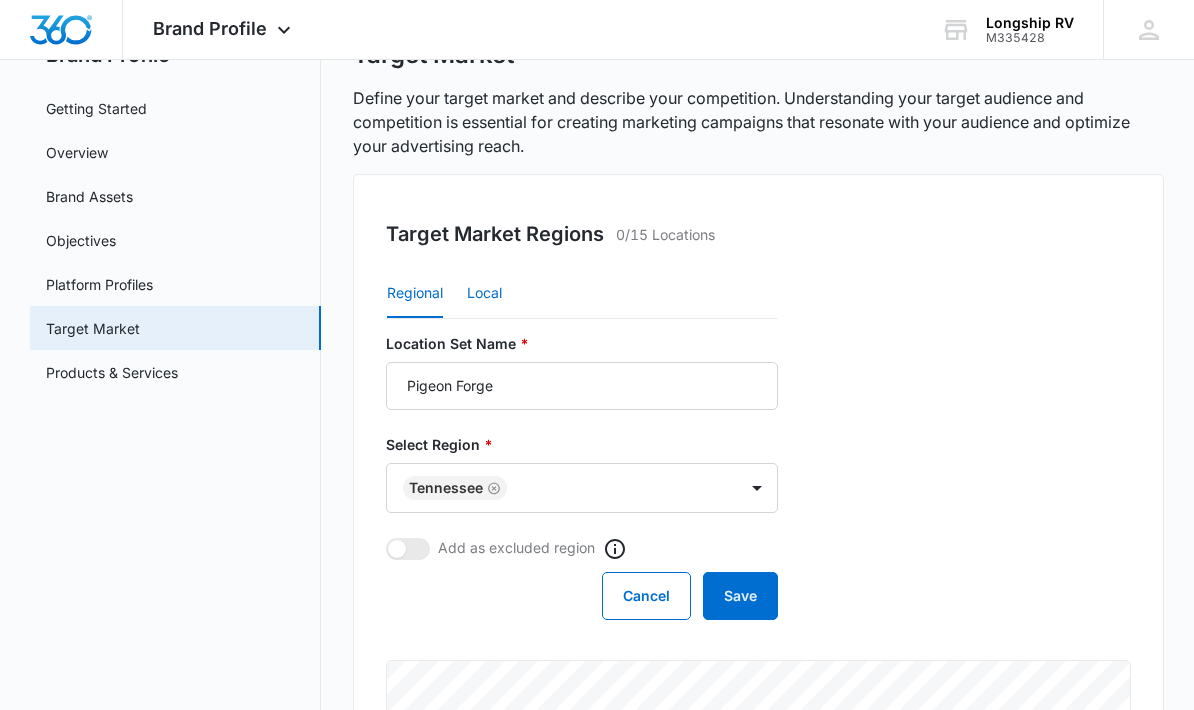 click on "Local" at bounding box center [484, 294] 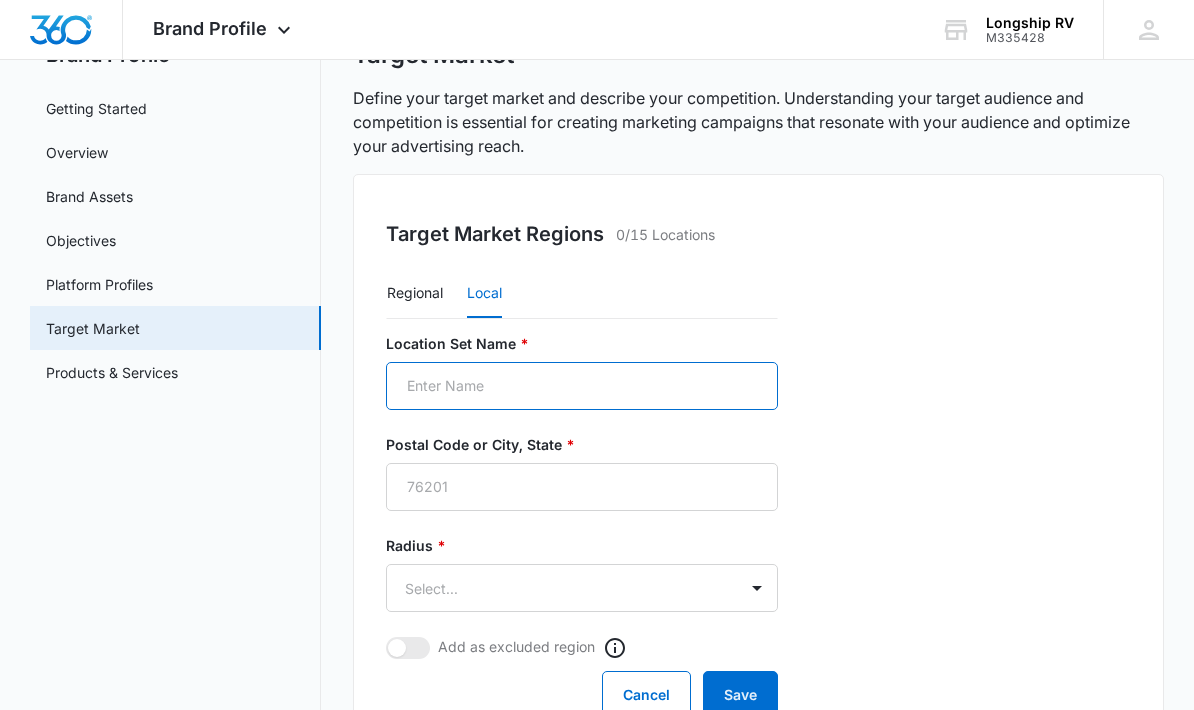 click on "Location Set Name *" at bounding box center (582, 386) 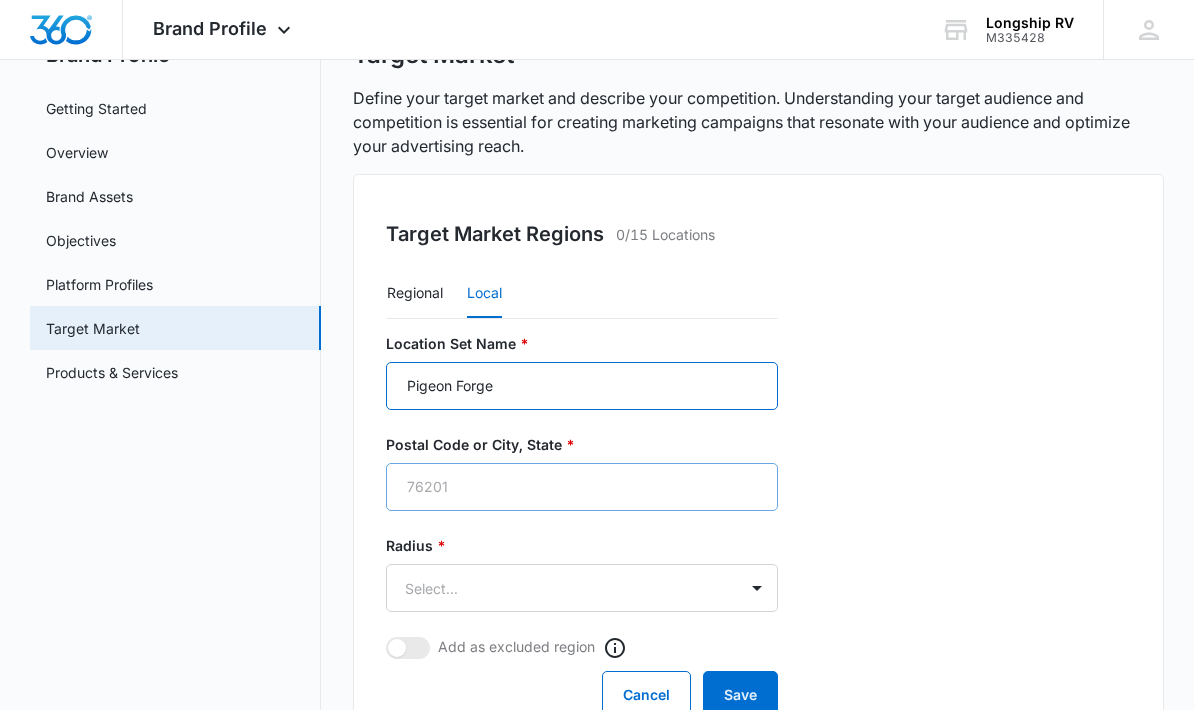 type on "Pigeon Forge" 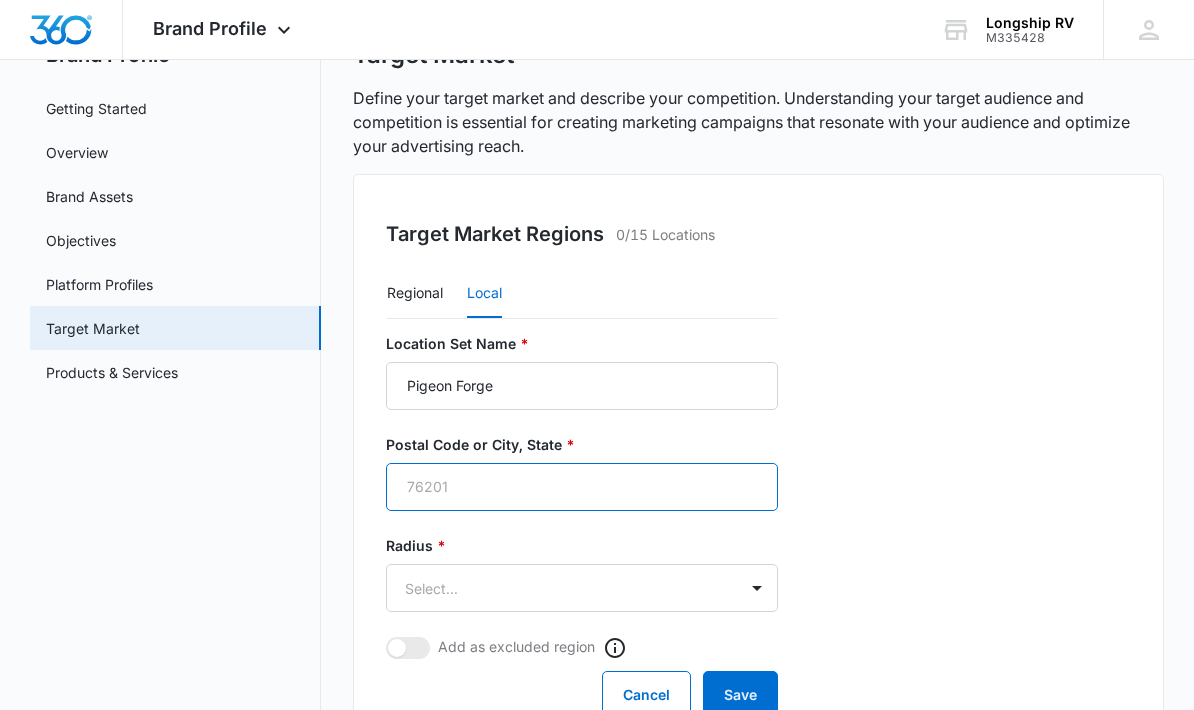 click on "Postal Code or City, State *" at bounding box center [582, 487] 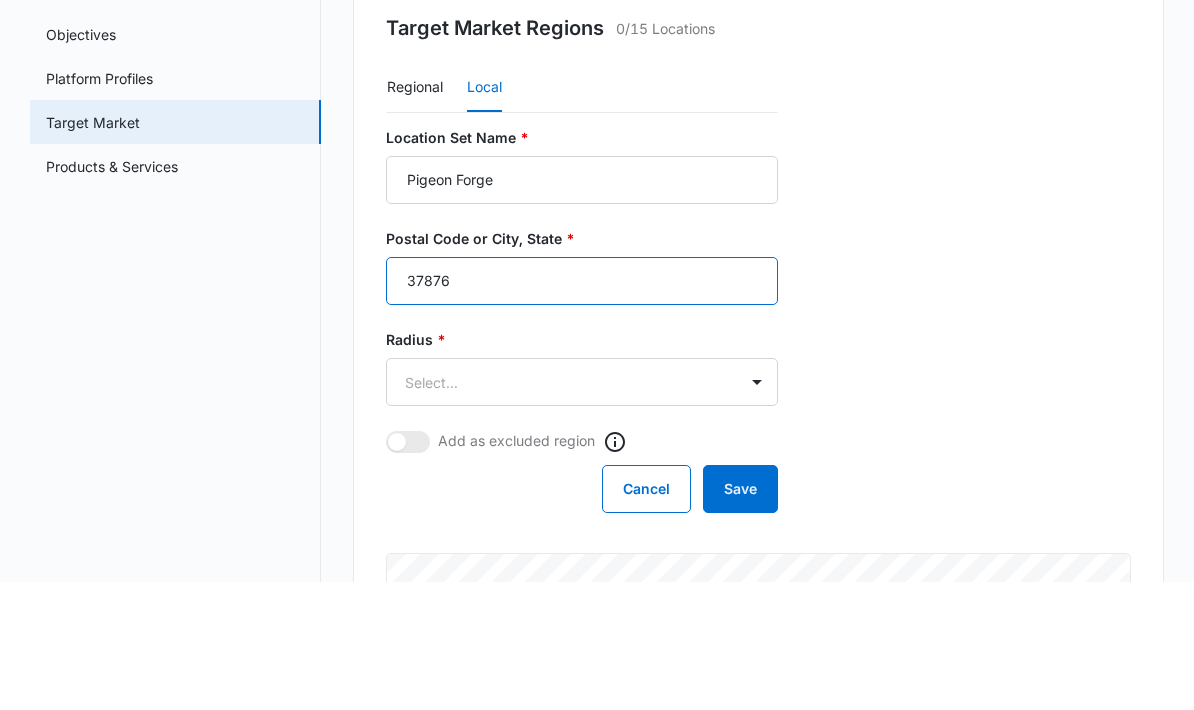 scroll, scrollTop: 177, scrollLeft: 0, axis: vertical 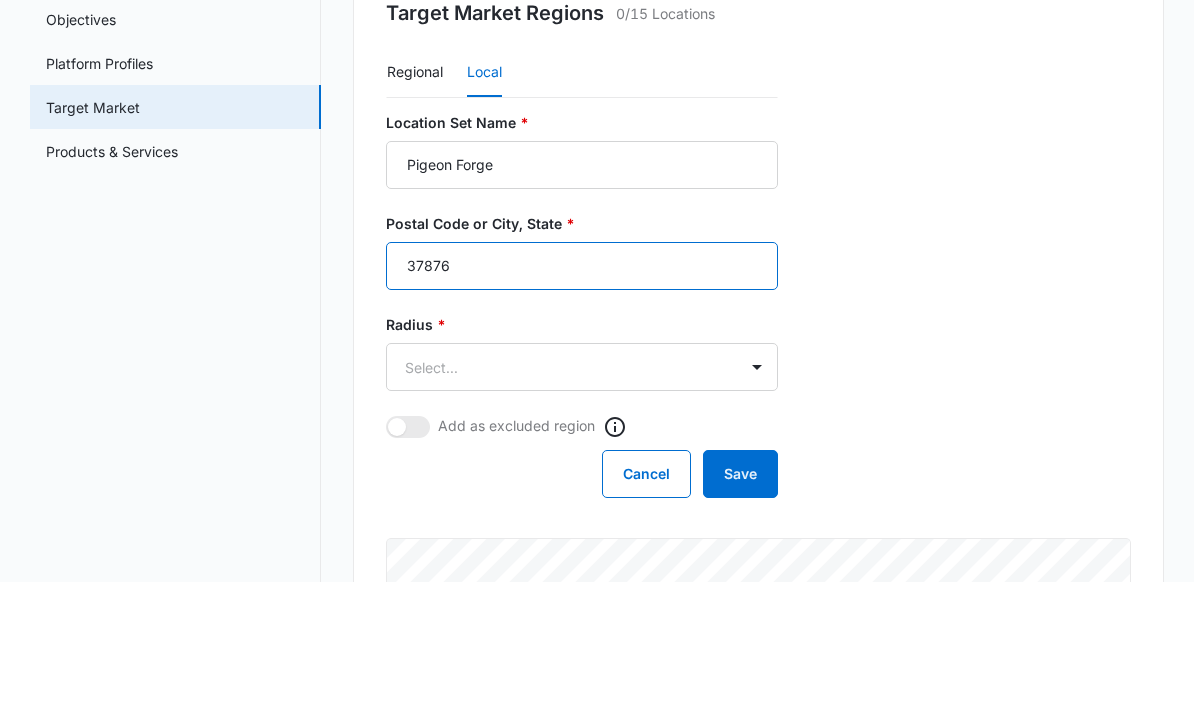 type on "37876" 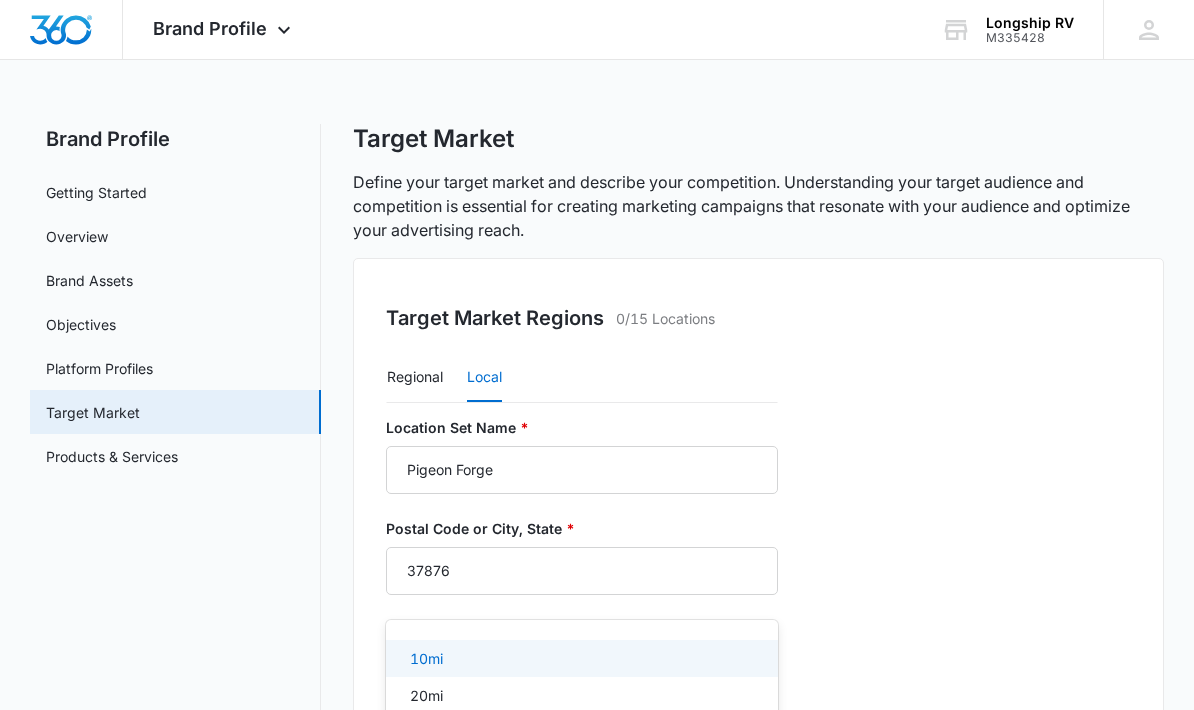 scroll, scrollTop: 0, scrollLeft: 0, axis: both 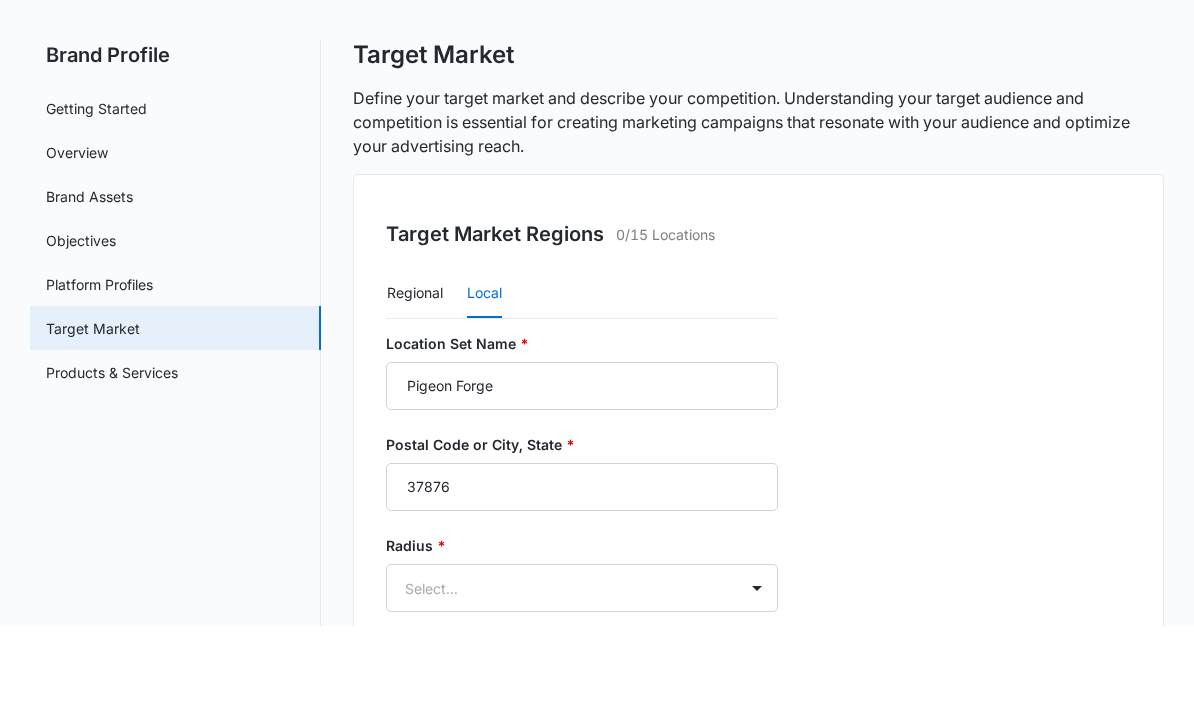 click on "Location Set Name * [CITY] Postal Code or City, State * [POSTAL_CODE] Radius * Select... Add as excluded region Cancel Save" at bounding box center [582, 610] 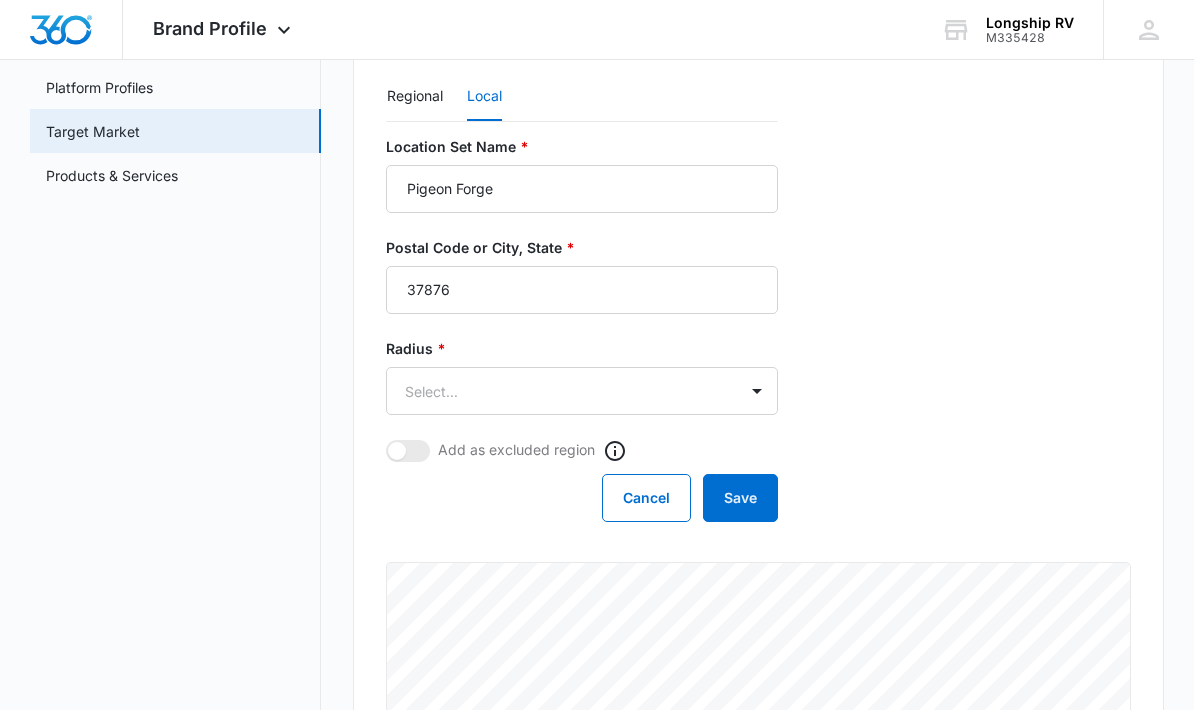 scroll, scrollTop: 397, scrollLeft: 0, axis: vertical 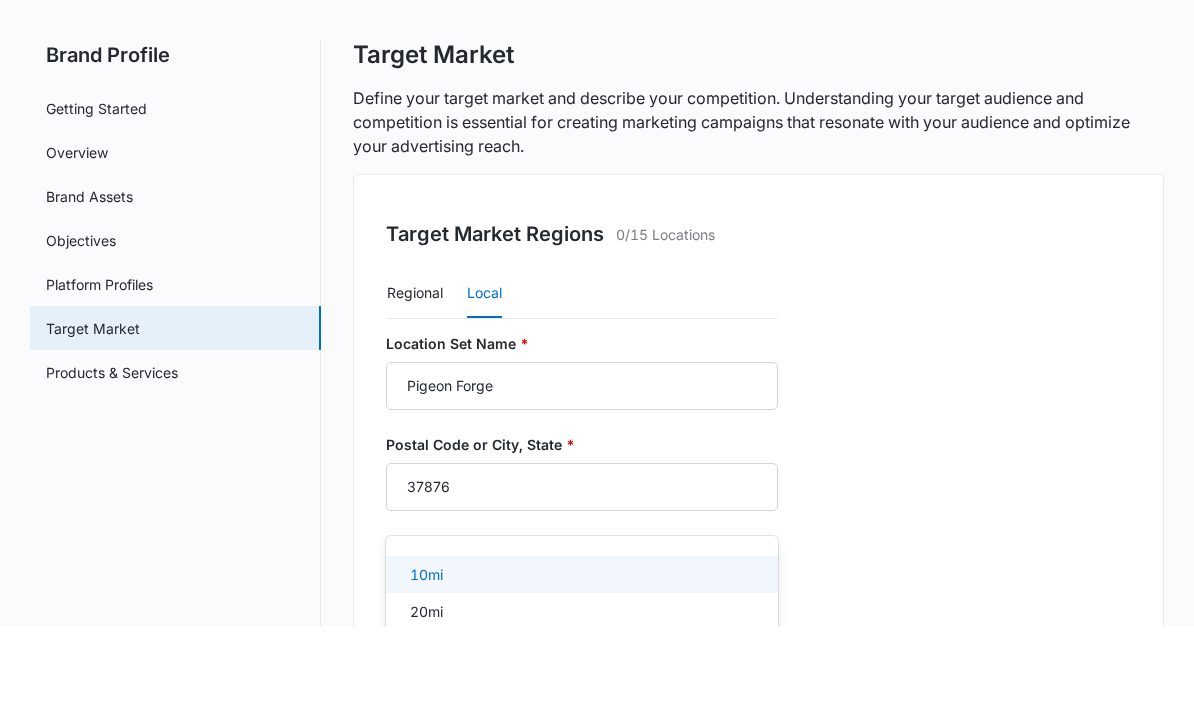 click on "20mi" at bounding box center [580, 695] 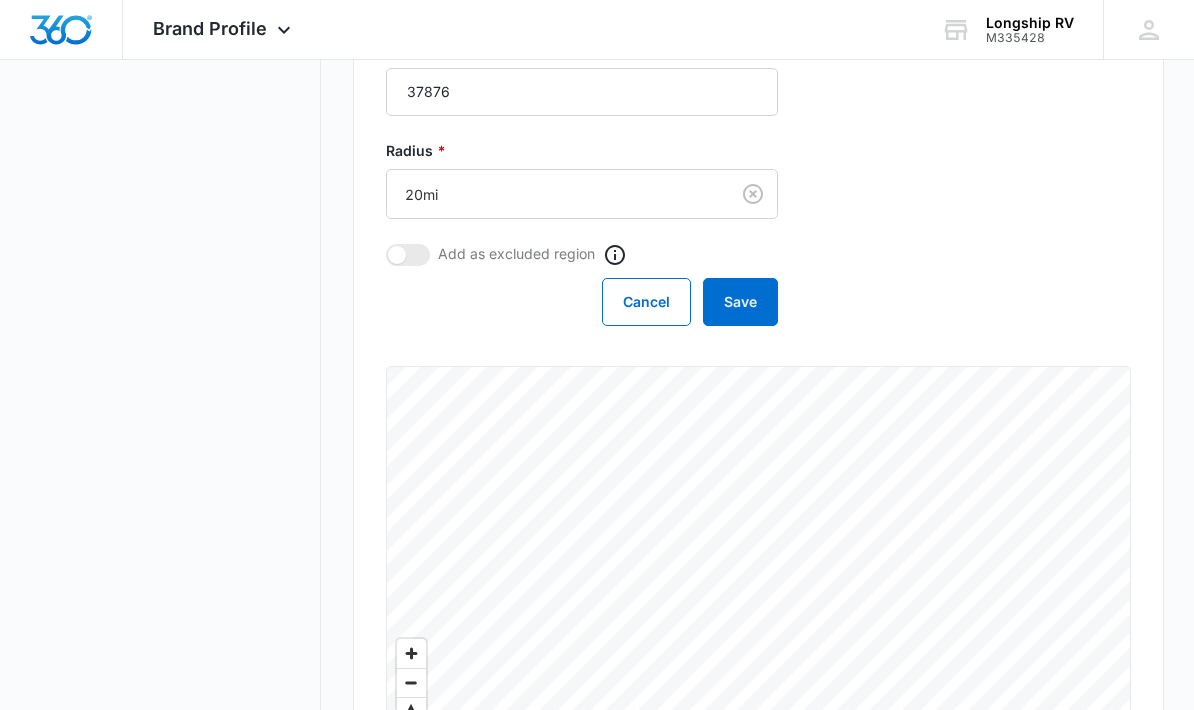 scroll, scrollTop: 482, scrollLeft: 0, axis: vertical 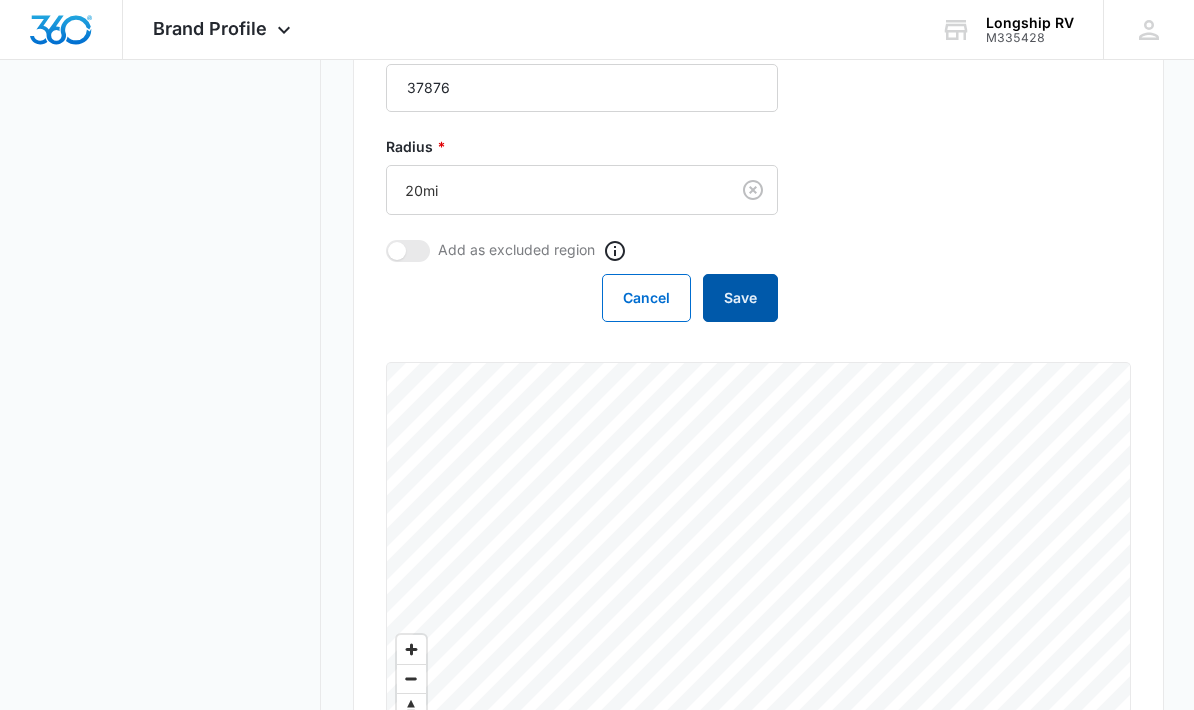 click on "Save" at bounding box center [740, 299] 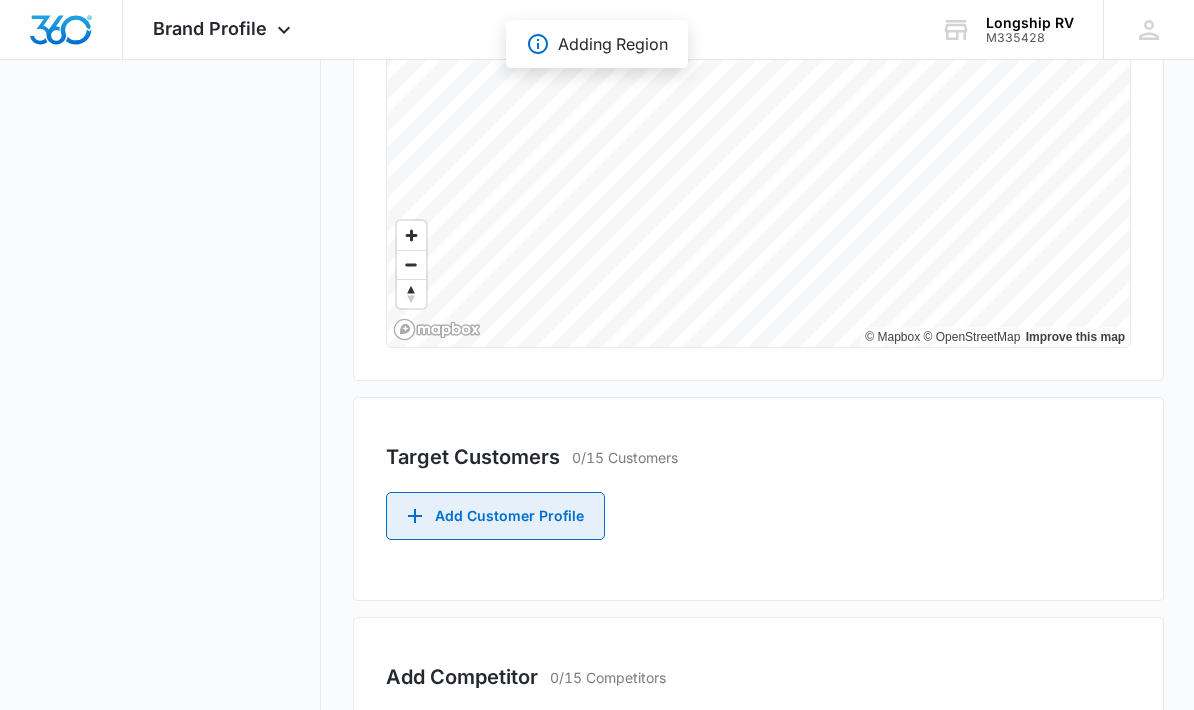 click on "Add Customer Profile" at bounding box center (495, 516) 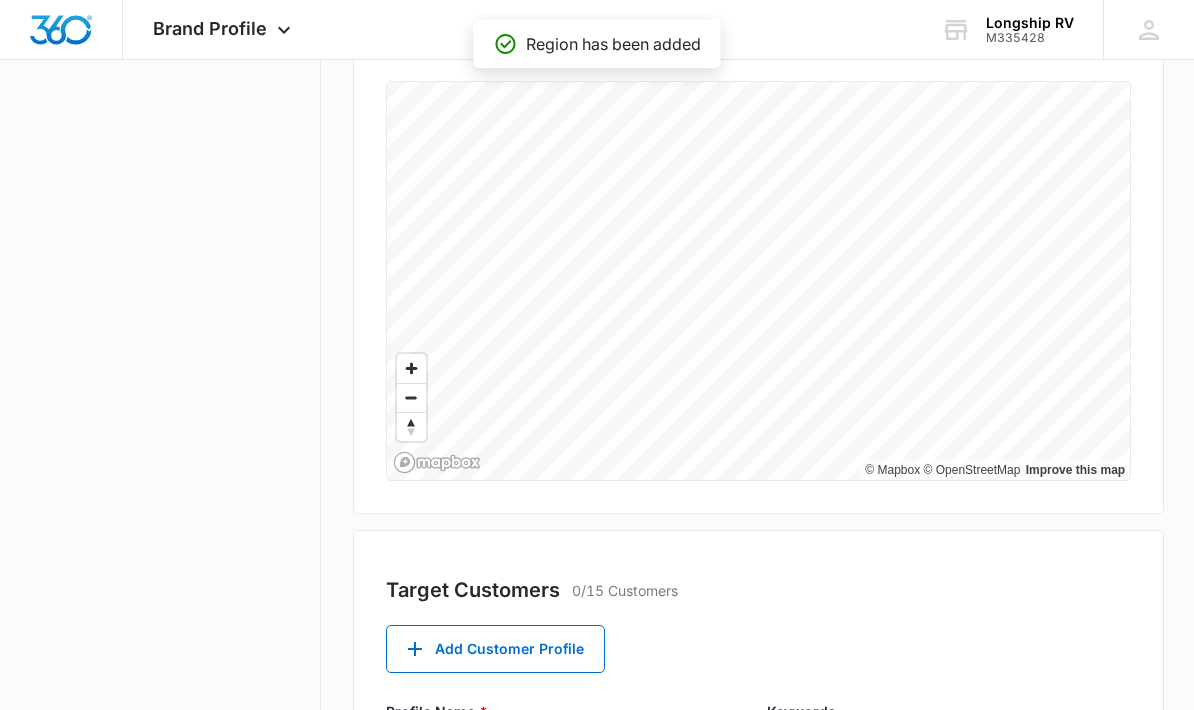 click on "Target Customers 0/15 Customers Add Customer Profile Profile Name * Keywords Age * Select... Gender * Select... Income Level Select... Marital Status Select... Parental Status Select... Cancel Save" at bounding box center [758, 819] 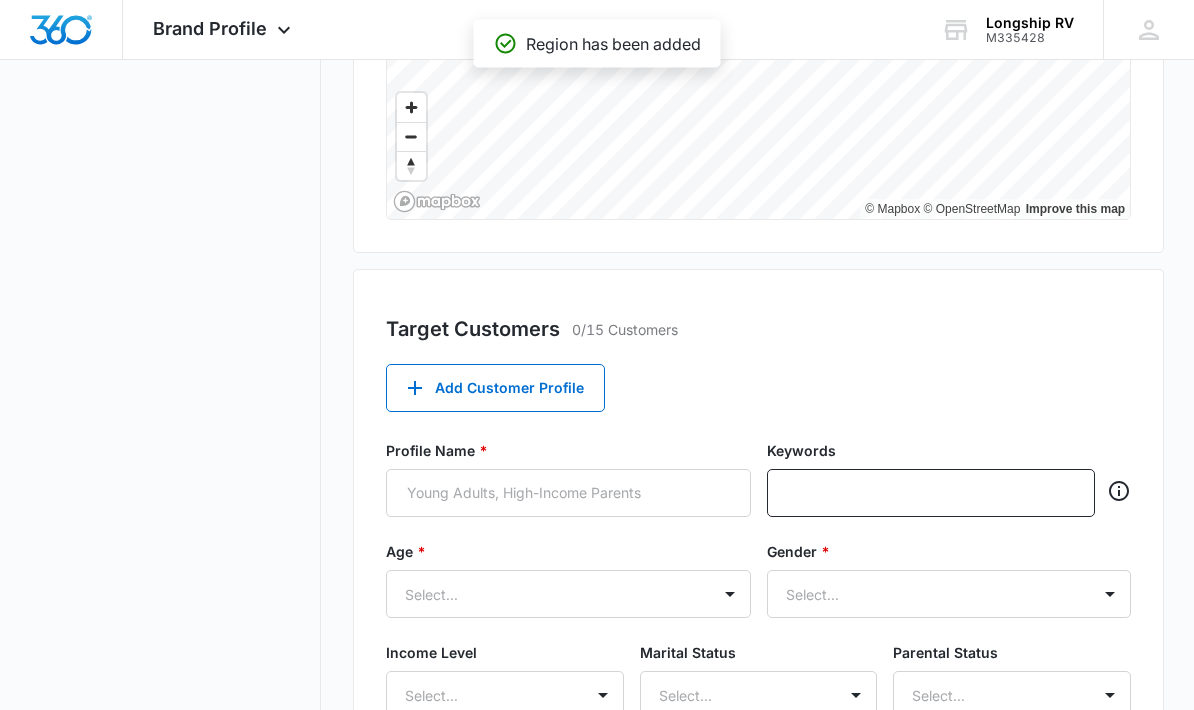 scroll, scrollTop: 744, scrollLeft: 0, axis: vertical 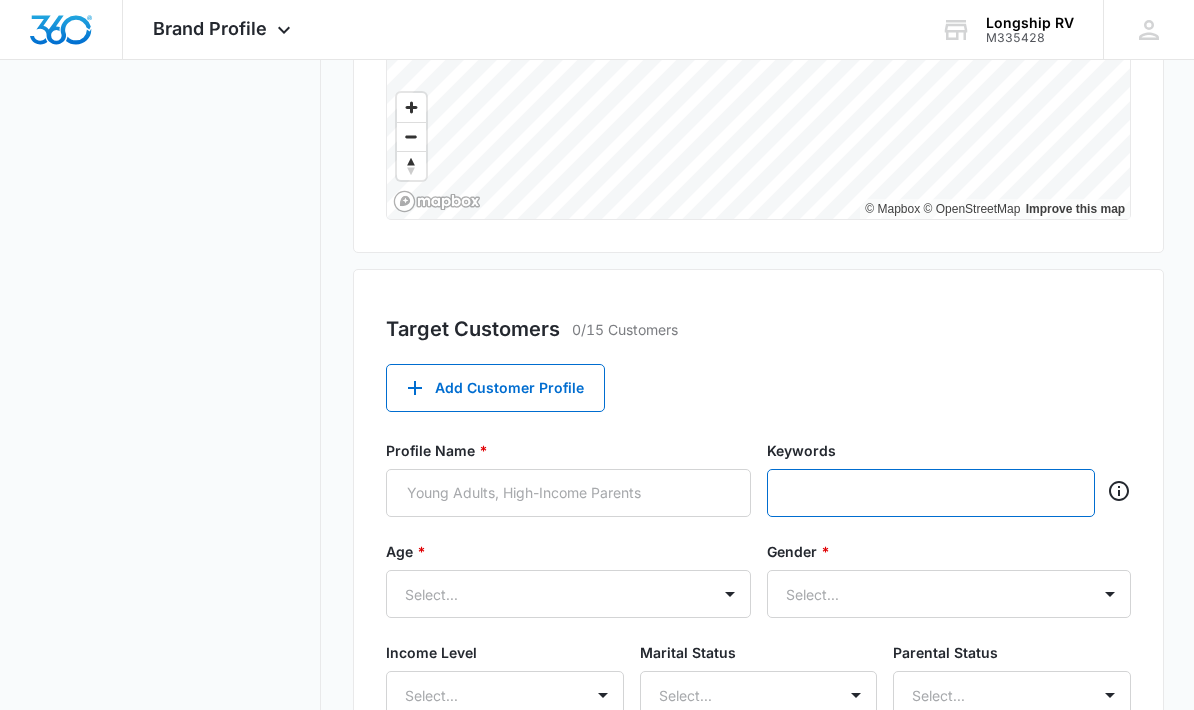 click at bounding box center [933, 493] 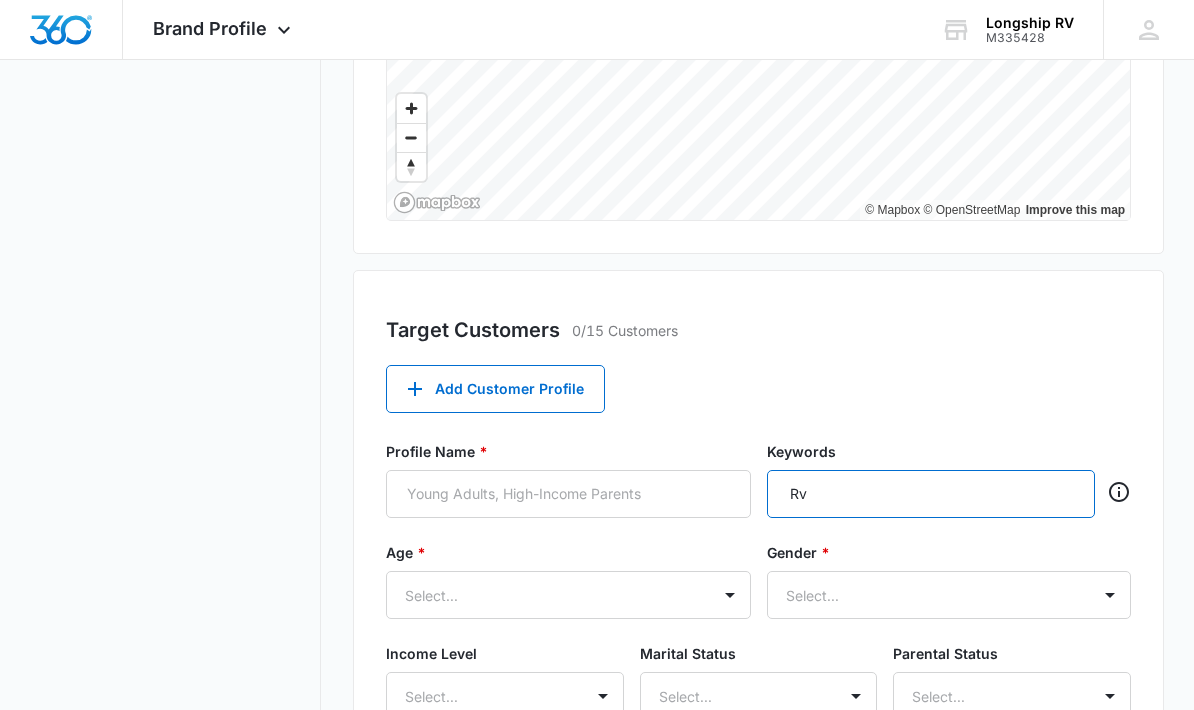 type on "Rv" 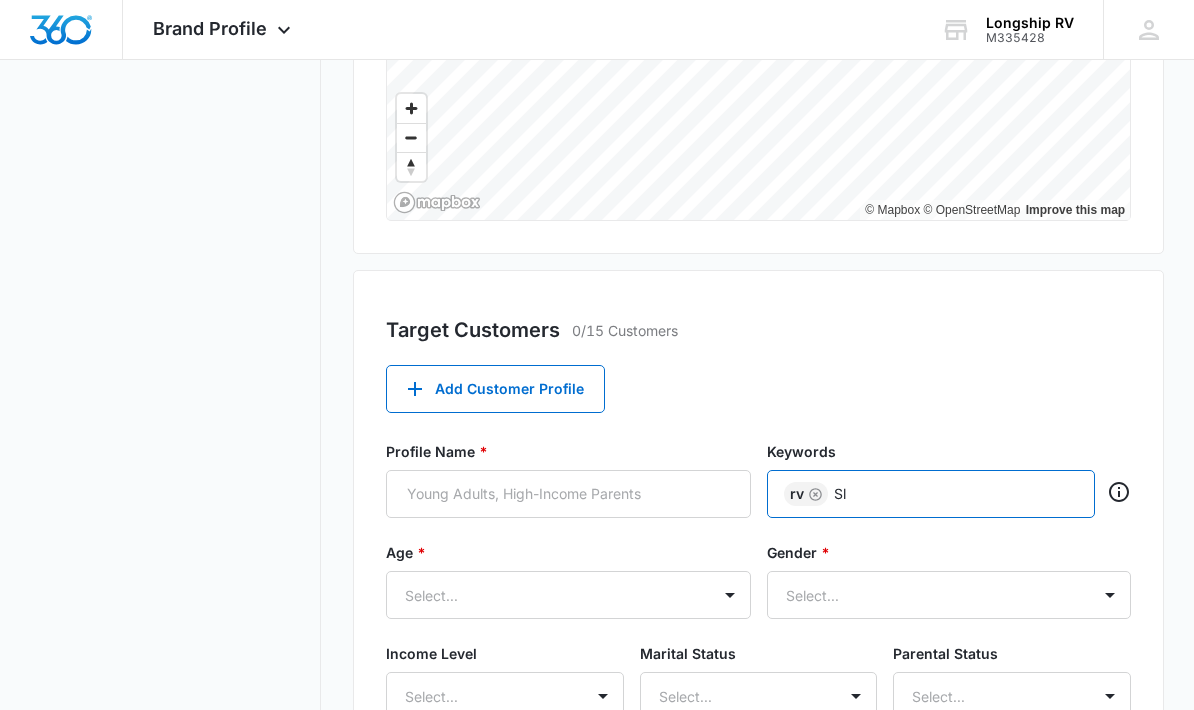 type on "S" 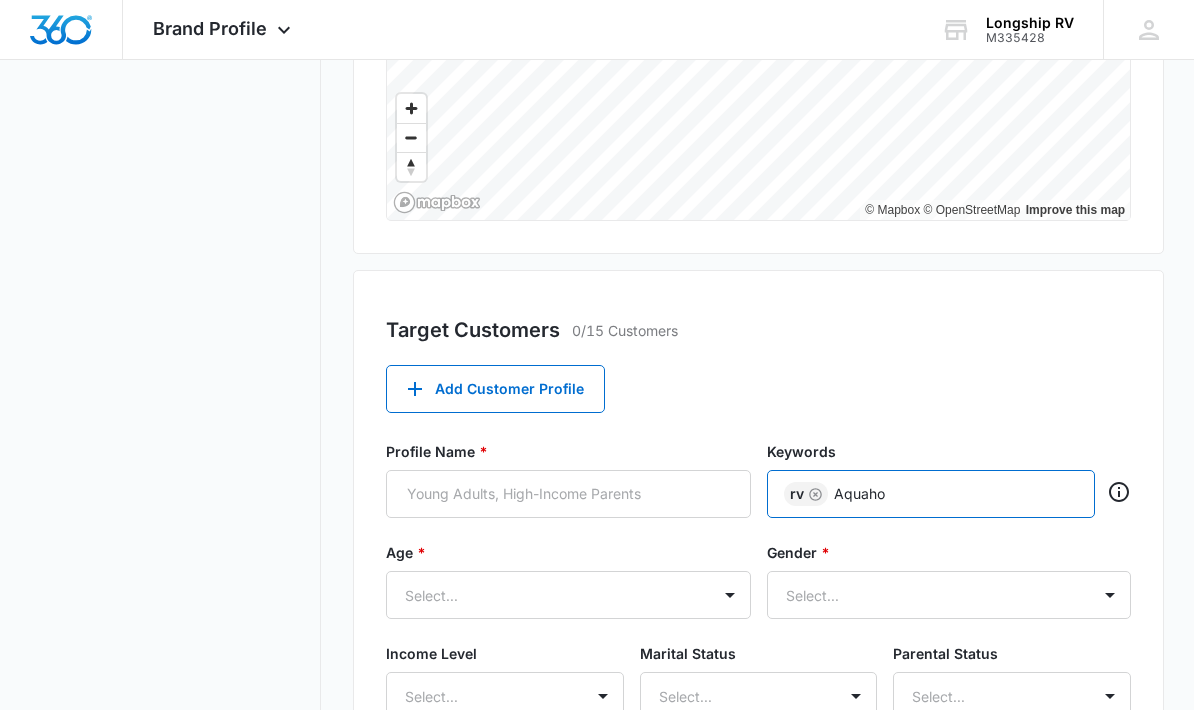 type on "Aquahot" 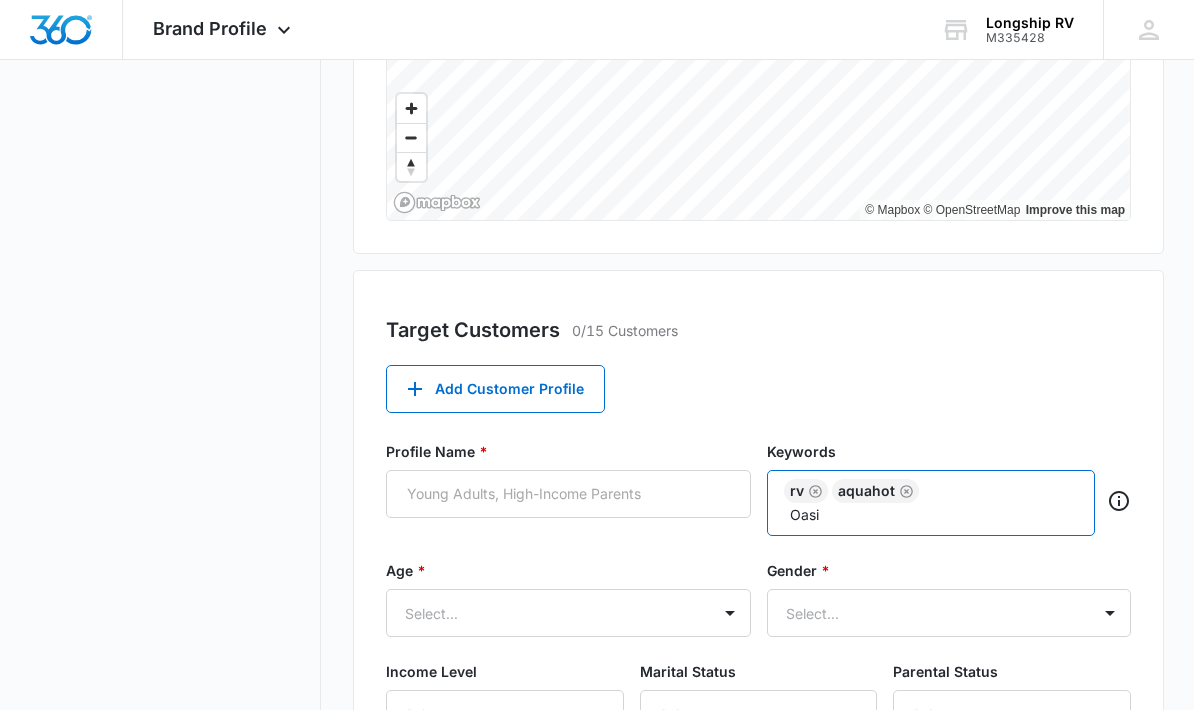 type on "Oasis" 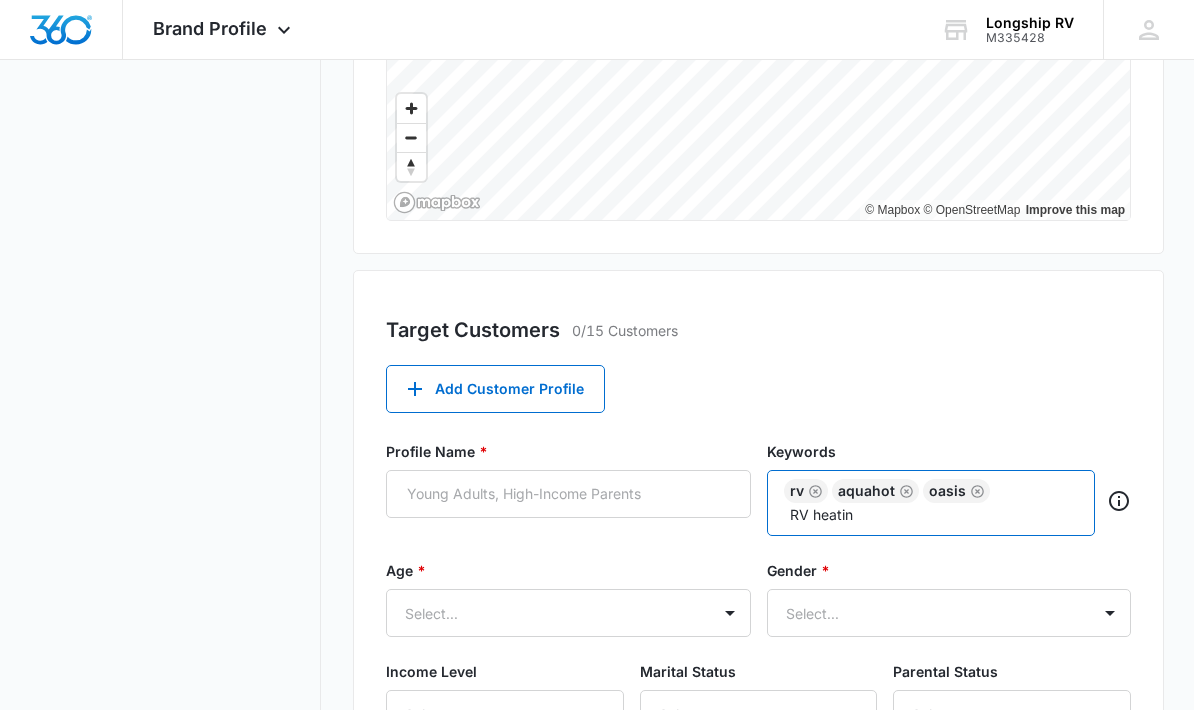 type on "RV heating" 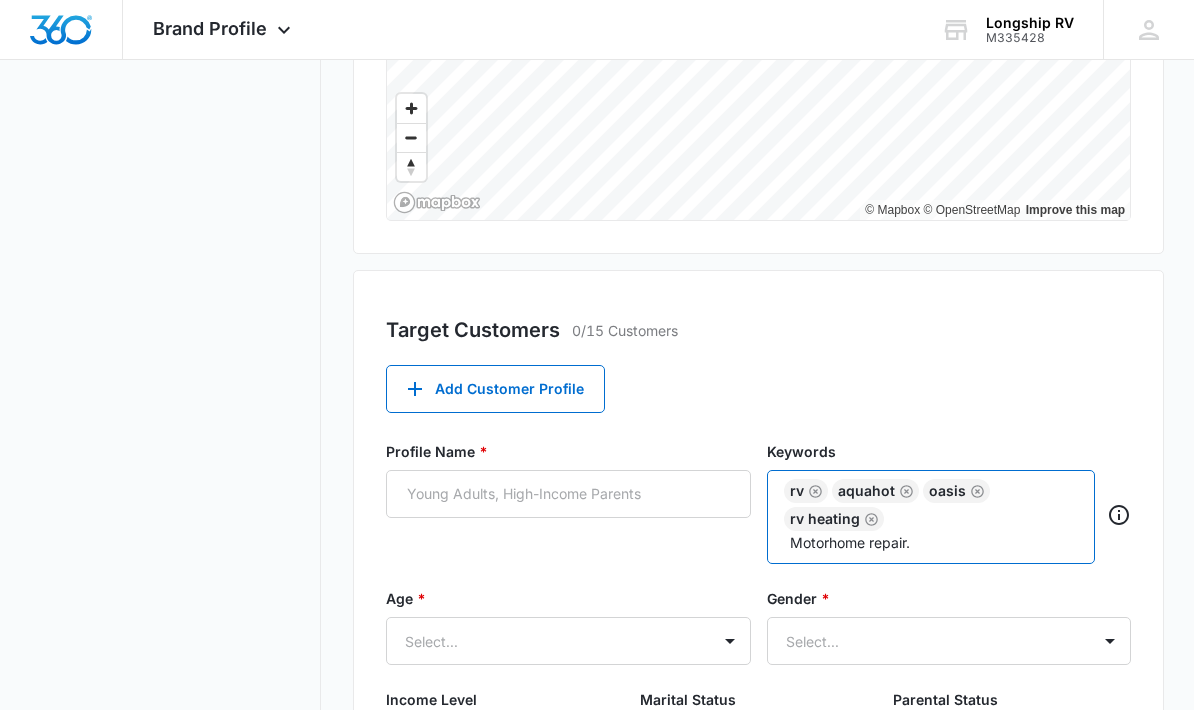 type on "Motorhome repair" 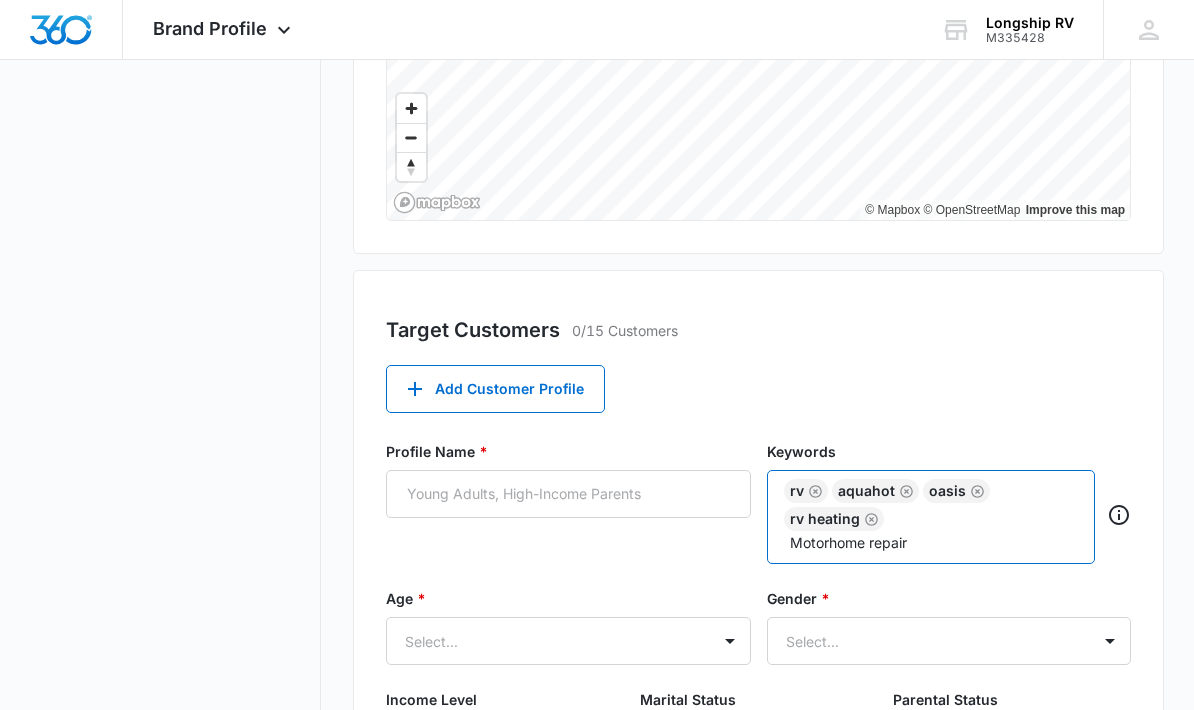 type 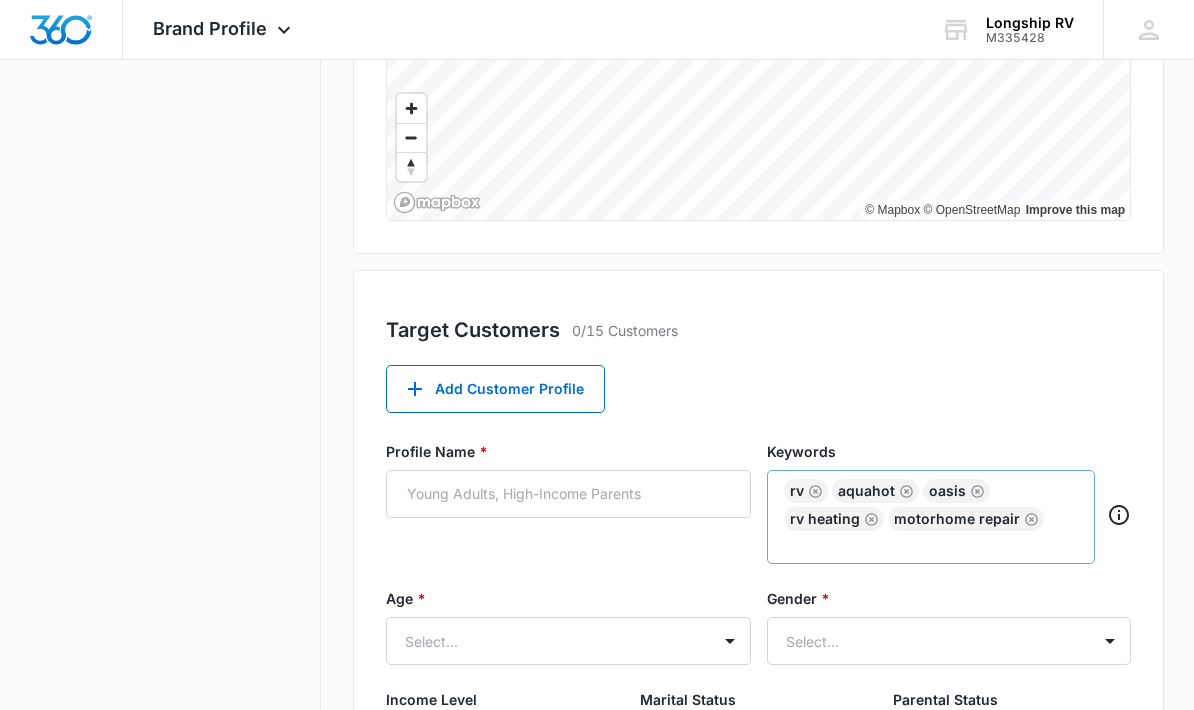 click on "Brand Profile Apps Reputation Websites Forms CRM Email Social Shop Payments POS Content Ads Intelligence Files Brand Settings Longship RV M335428 Your Accounts View All DH [FIRST] [LAST] [EMAIL] My Profile Notifications Support Logout Terms & Conditions  •  Privacy Policy Brand Profile Getting Started Overview Brand Assets Objectives Platform Profiles Target Market Products & Services Target Market Define your target market and describe your competition. Understanding your target audience and competition is essential for creating marketing campaigns that resonate with your audience and optimize your advertising reach. Target Market Regions 1/15 Locations Add A Location [CITY] [POSTAL_CODE] [NUMBER] mi radius © Mapbox   © OpenStreetMap   Improve this map Target Customers 0/15 Customers Add Customer Profile Profile Name * Keywords Rv Aquahot Oasis RV heating Motorhome repair Age * Select... Gender * Select... Income Level Select... Marital Status Select... Parental Status Select... Cancel Save" at bounding box center (597, -388) 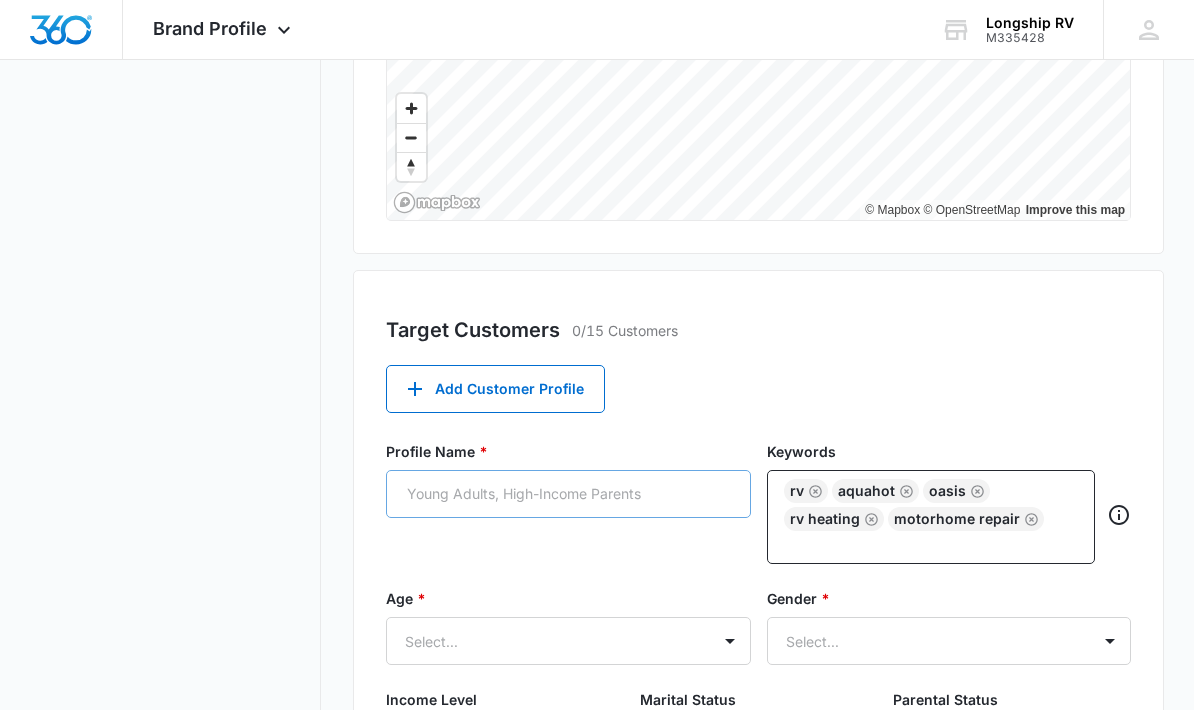 click on "Profile Name *" at bounding box center (568, 494) 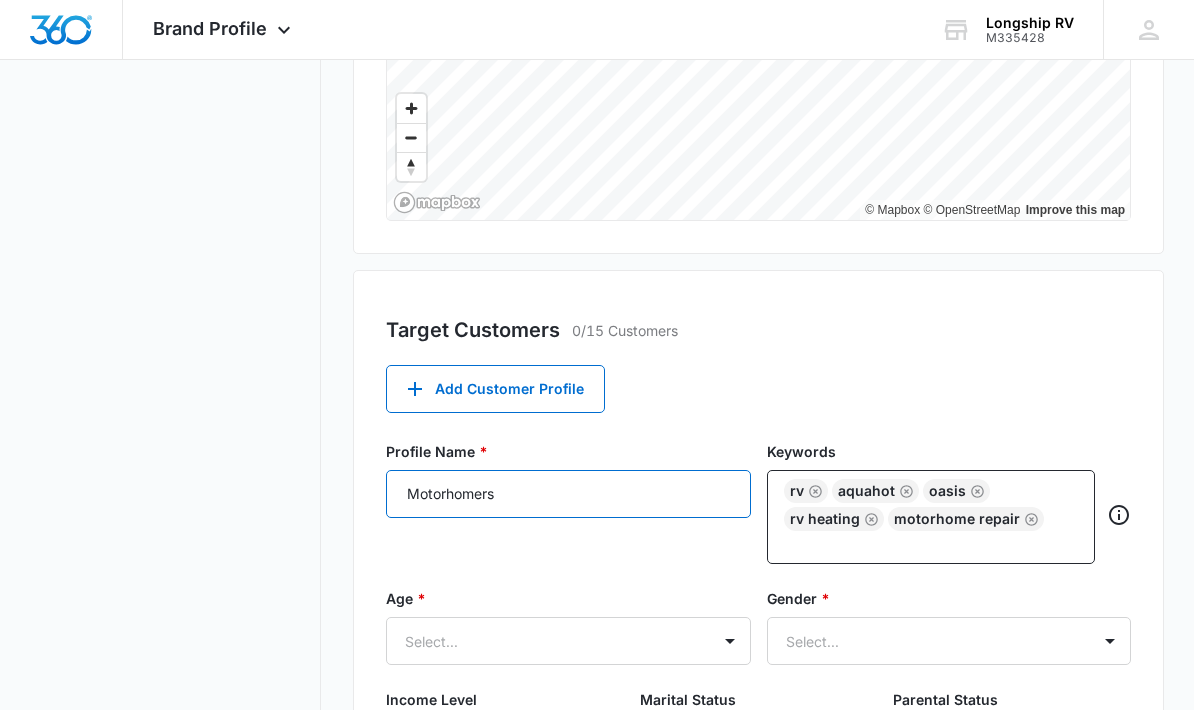 type on "Motorhomers" 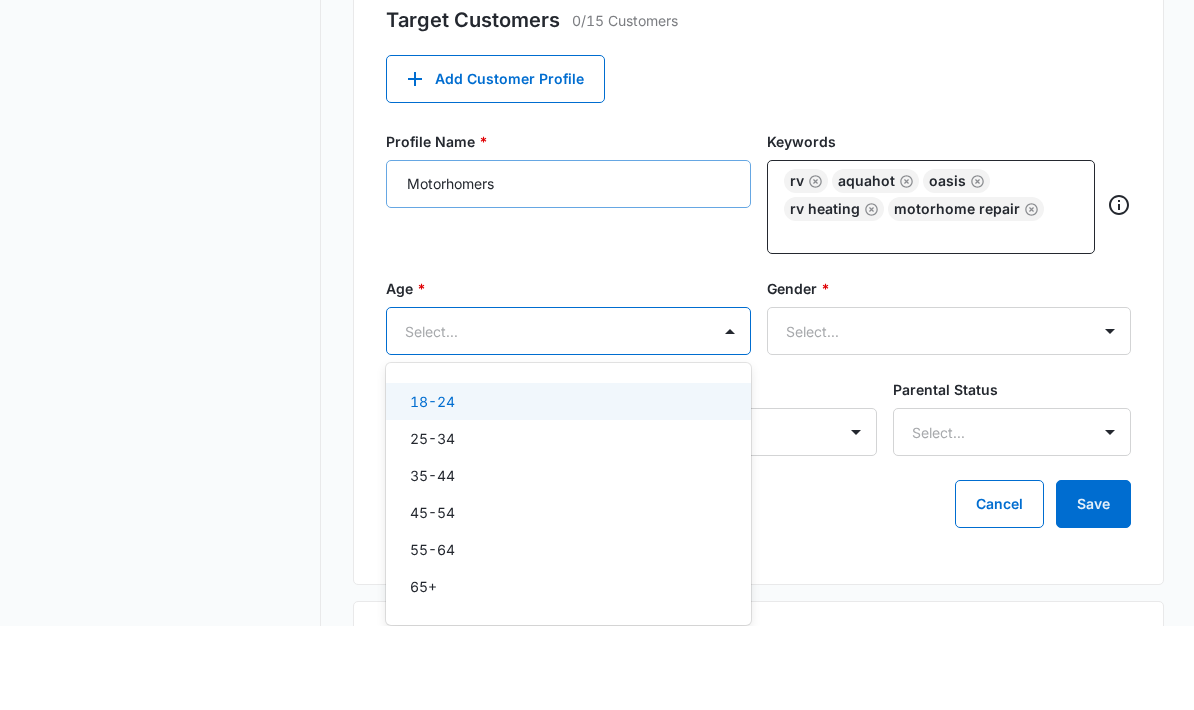 scroll, scrollTop: 970, scrollLeft: 0, axis: vertical 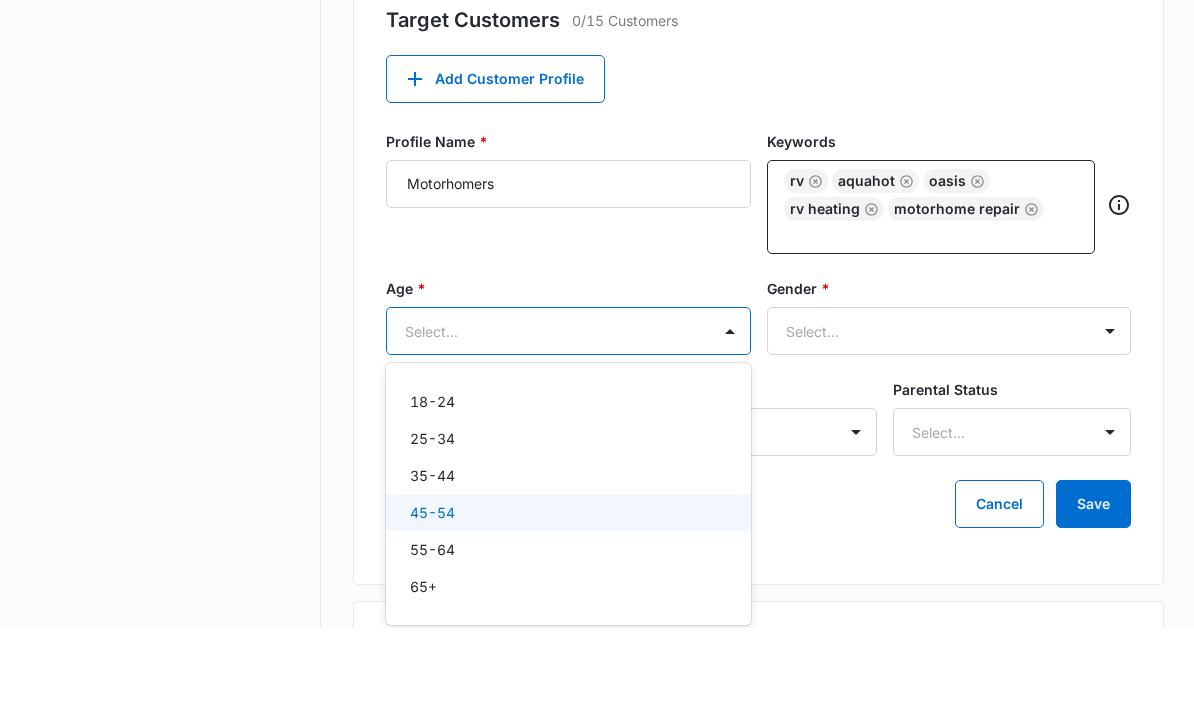 click on "45-54" at bounding box center [432, 595] 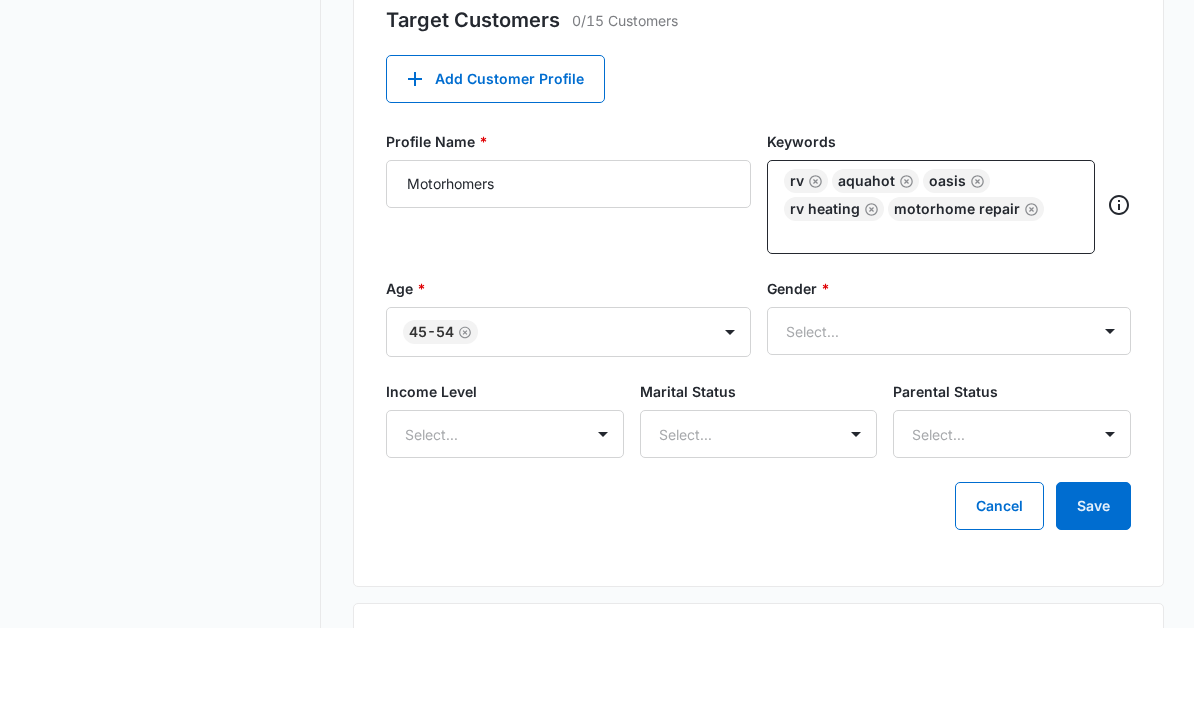 scroll, scrollTop: 1053, scrollLeft: 0, axis: vertical 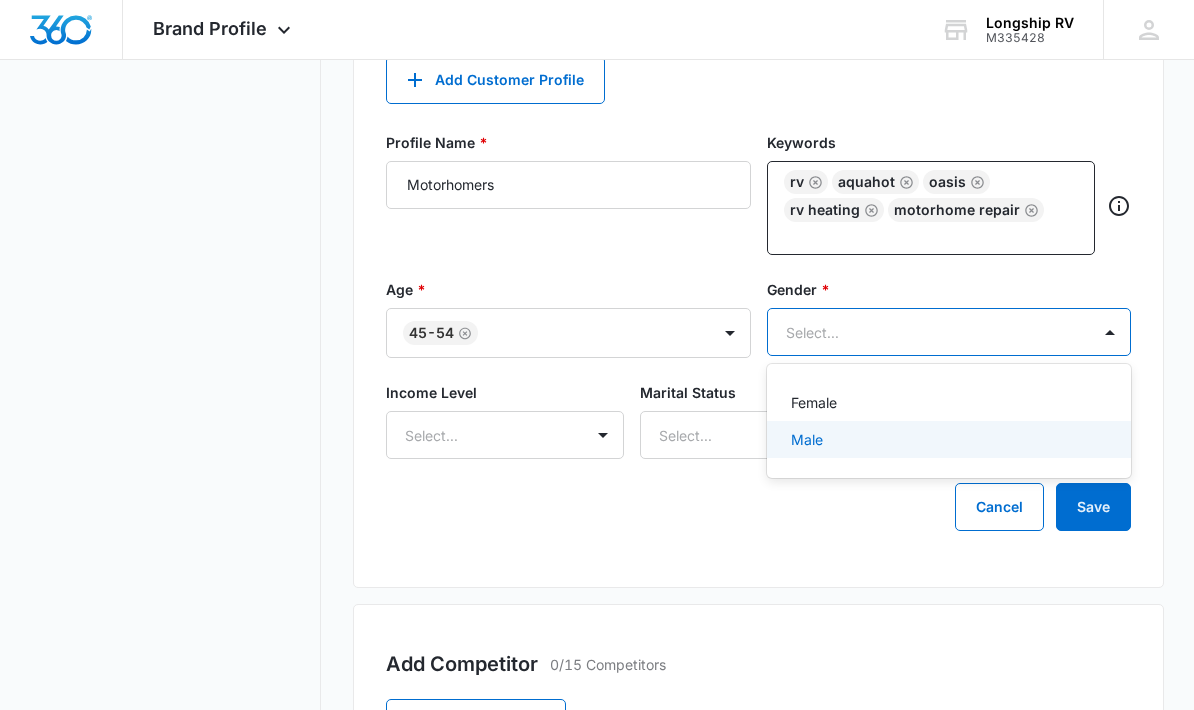 click on "Male" at bounding box center [807, 439] 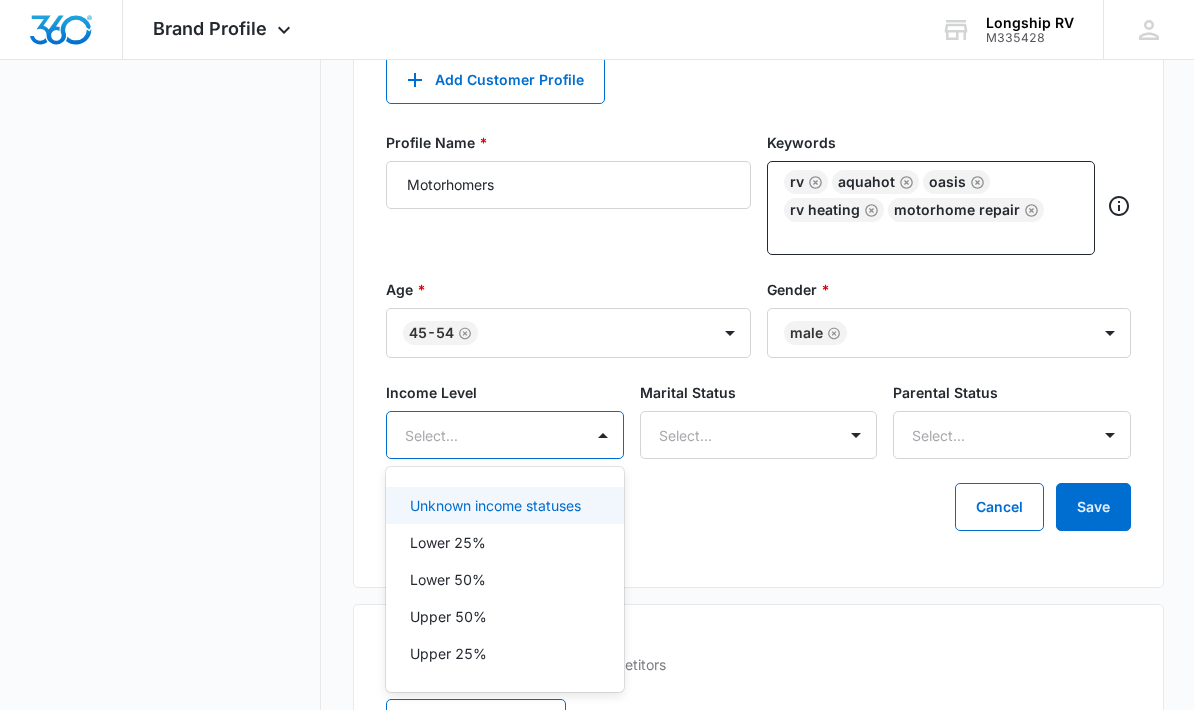 click on "Upper 50%" at bounding box center (448, 616) 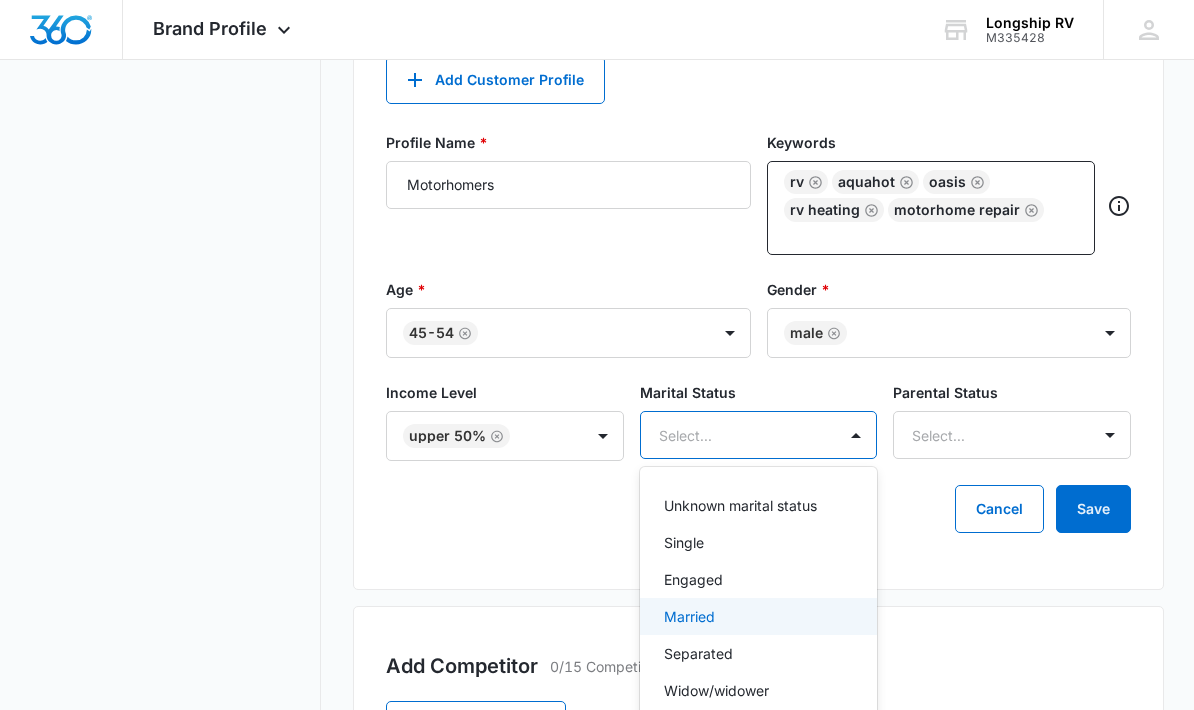 click on "Married" at bounding box center (757, 616) 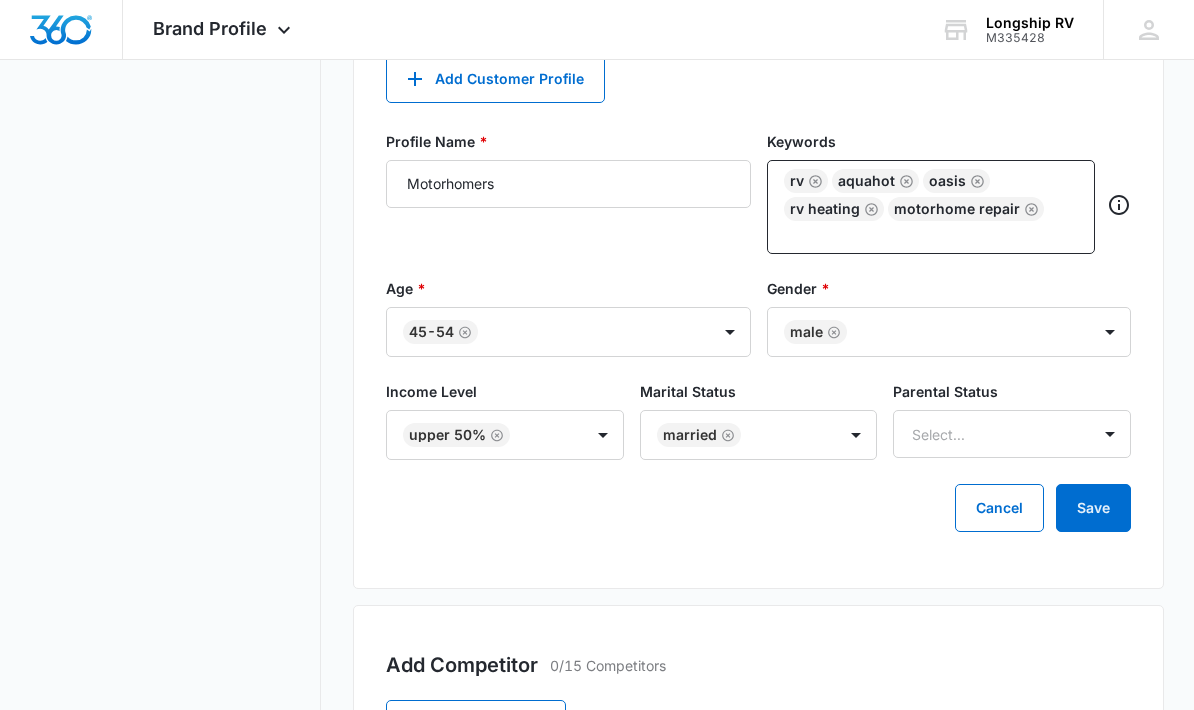 scroll, scrollTop: 1052, scrollLeft: 0, axis: vertical 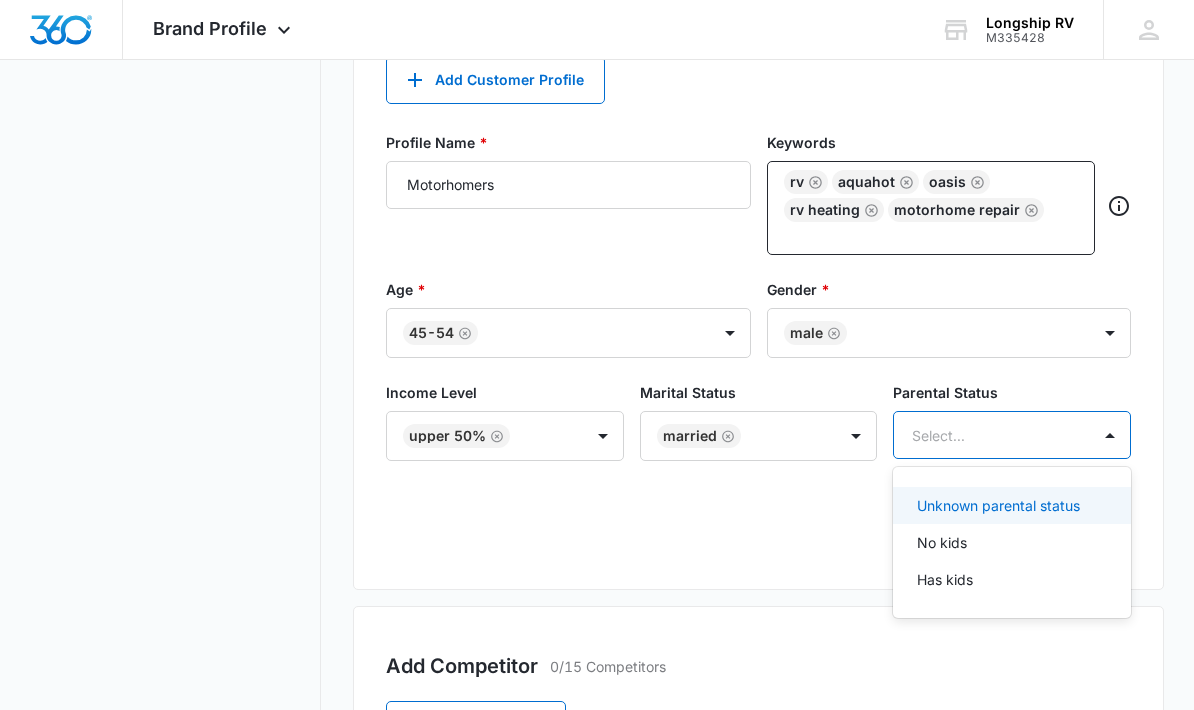 click on "Unknown parental status" at bounding box center [998, 505] 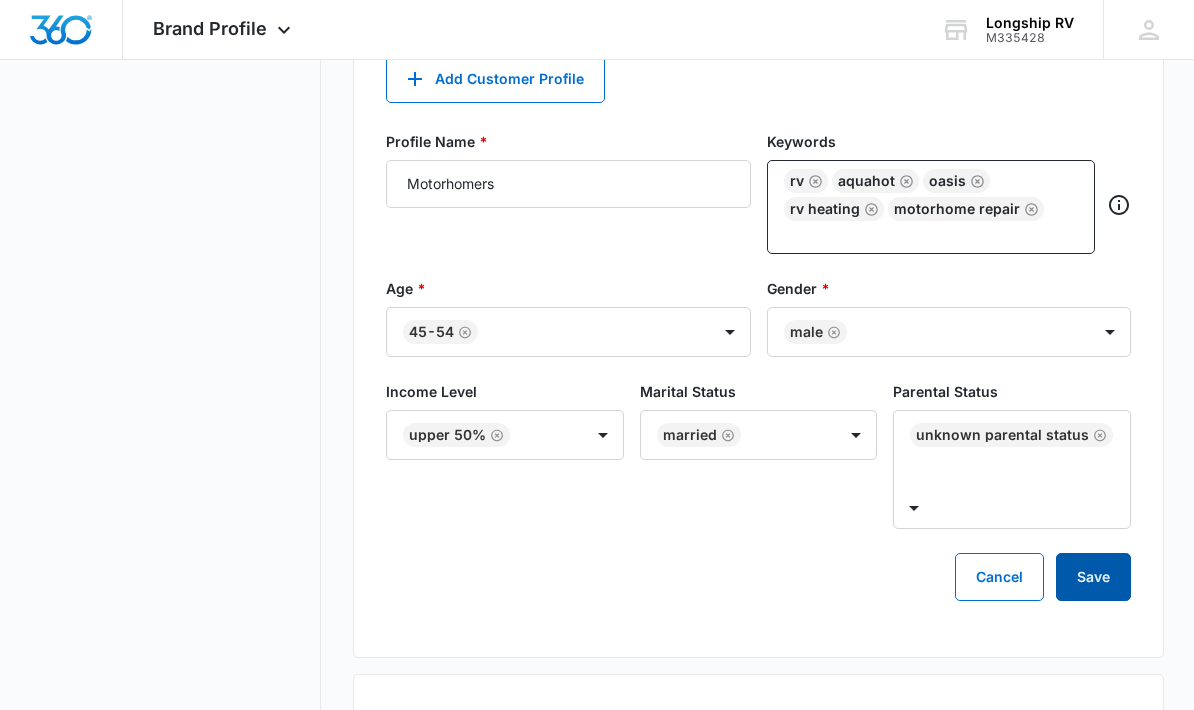 click on "Save" at bounding box center (1093, 578) 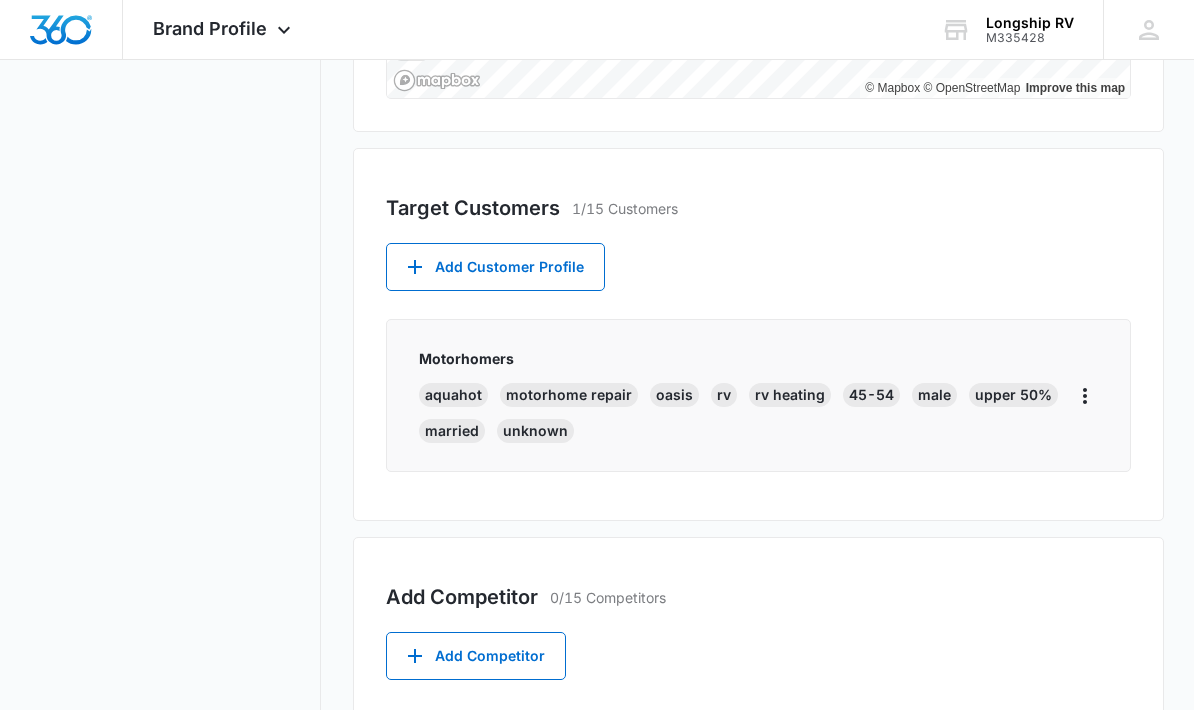 scroll, scrollTop: 957, scrollLeft: 0, axis: vertical 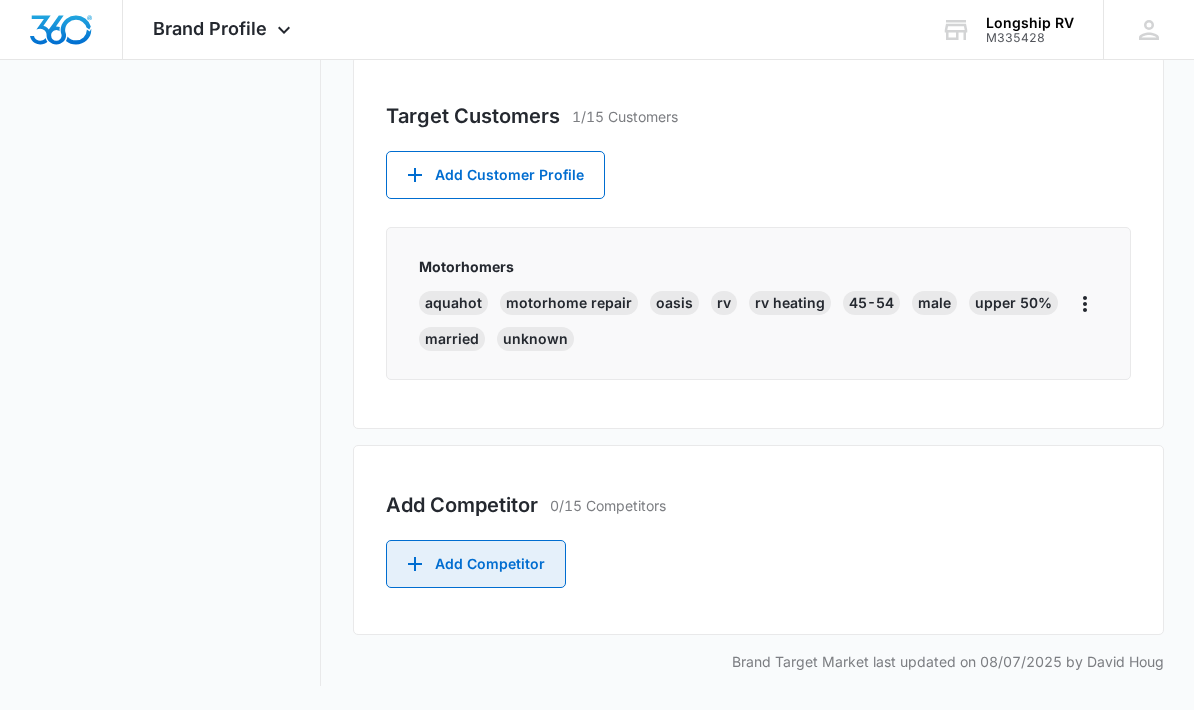 click on "Add Competitor" at bounding box center (476, 564) 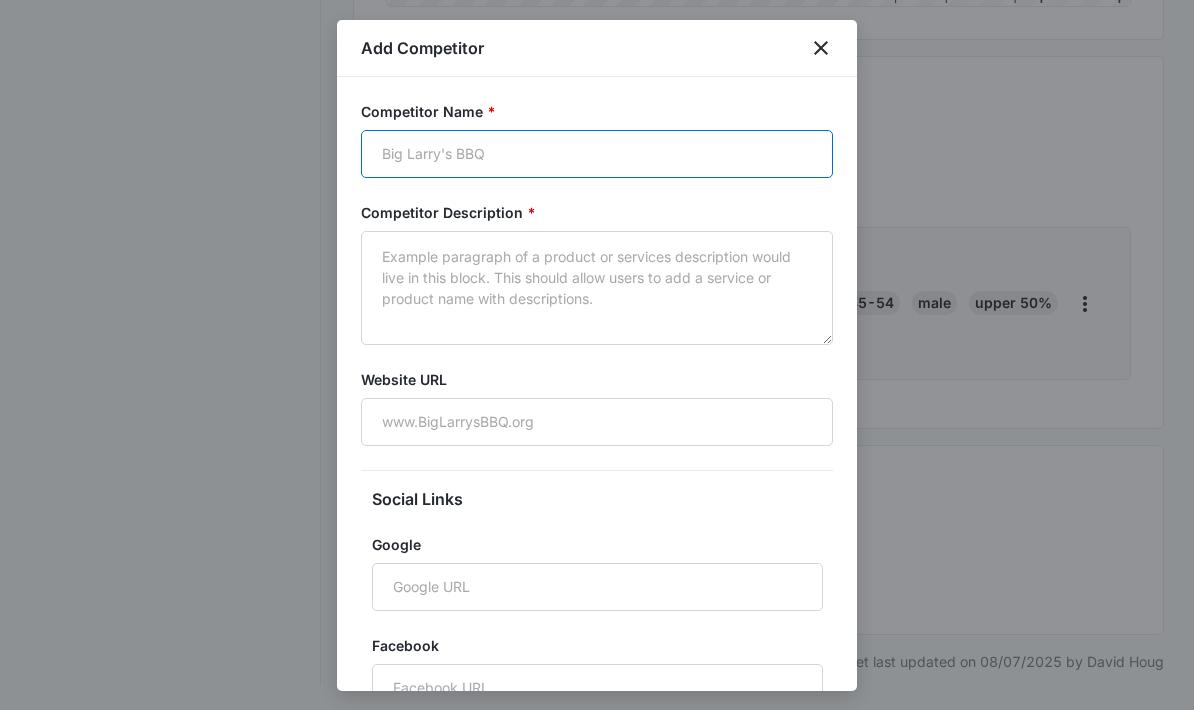 click on "Competitor Name *" at bounding box center (597, 154) 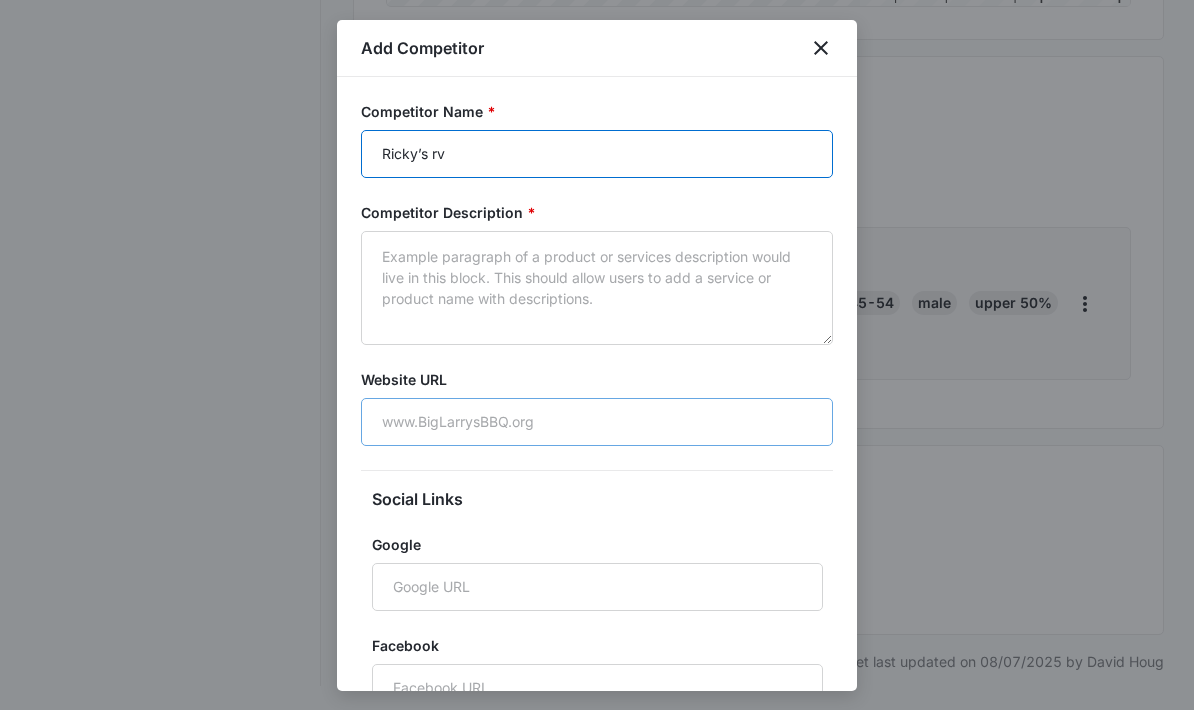 type on "Ricky’s rv" 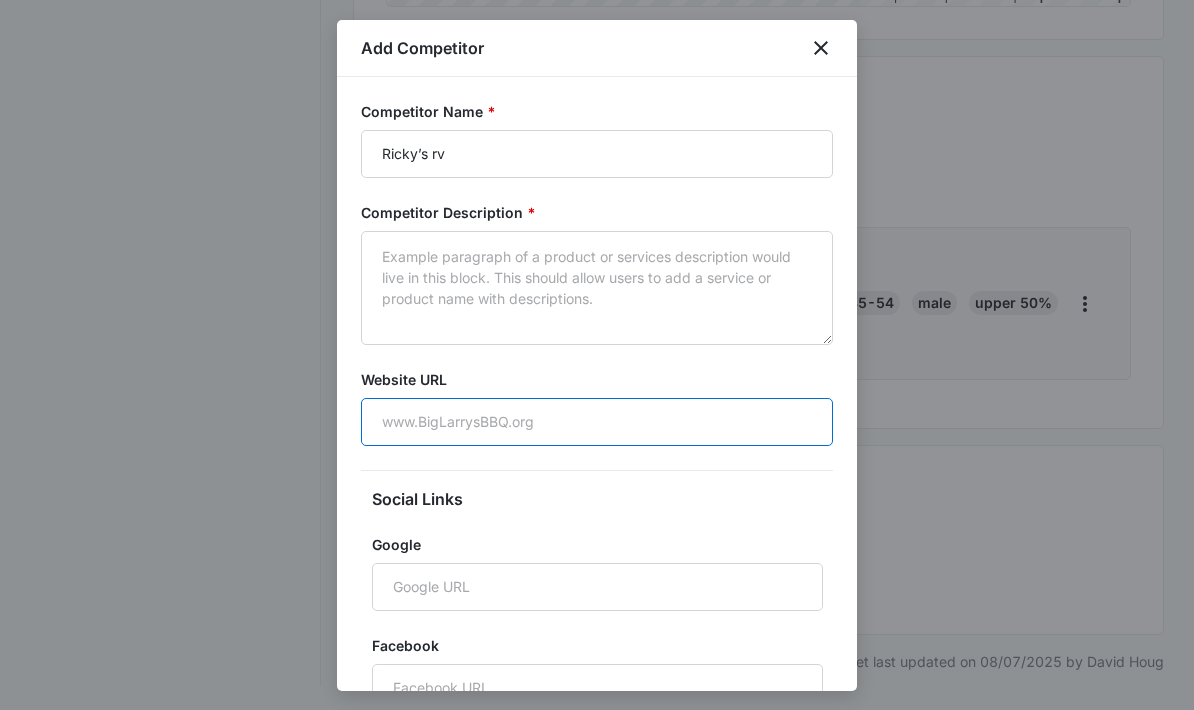 click on "Website URL" at bounding box center (597, 422) 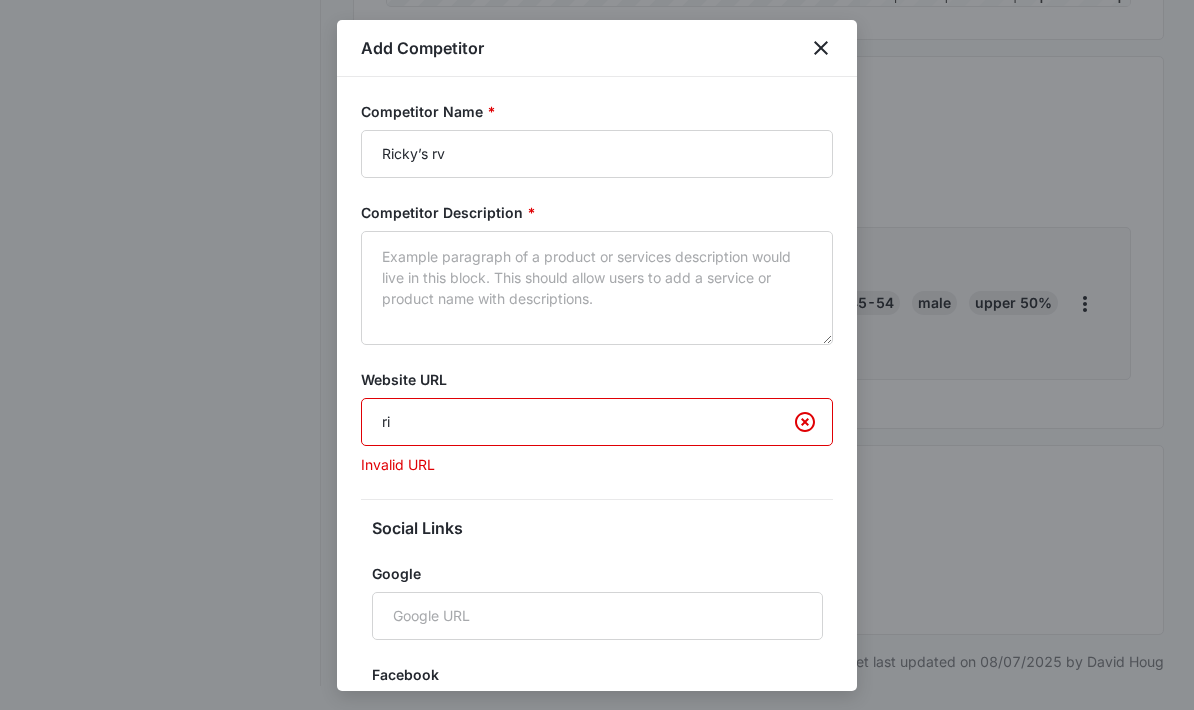 type on "r" 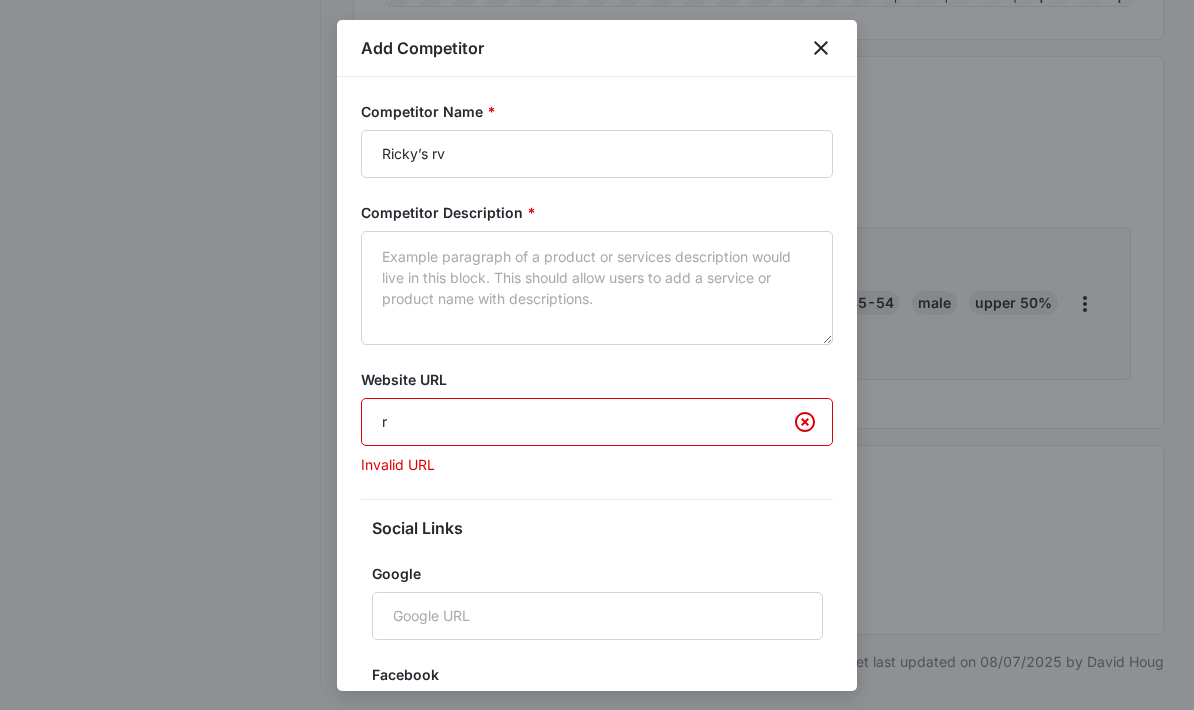 type 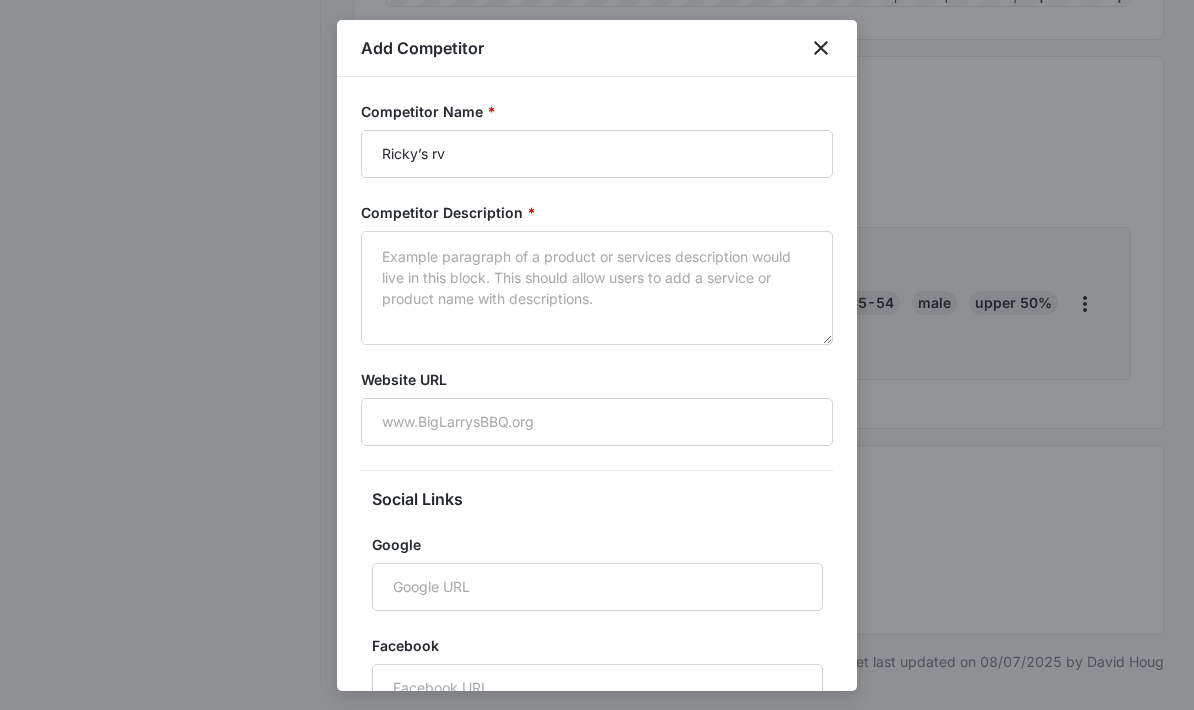 click on "Add Competitor" at bounding box center [597, 48] 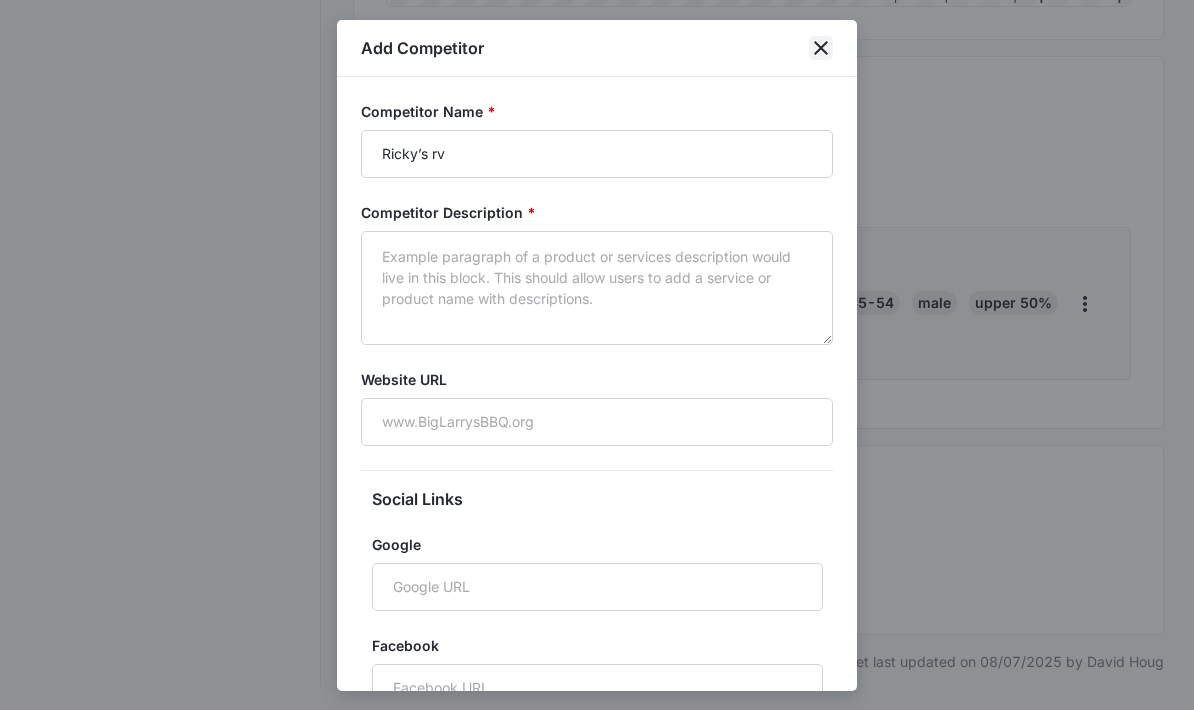 click 